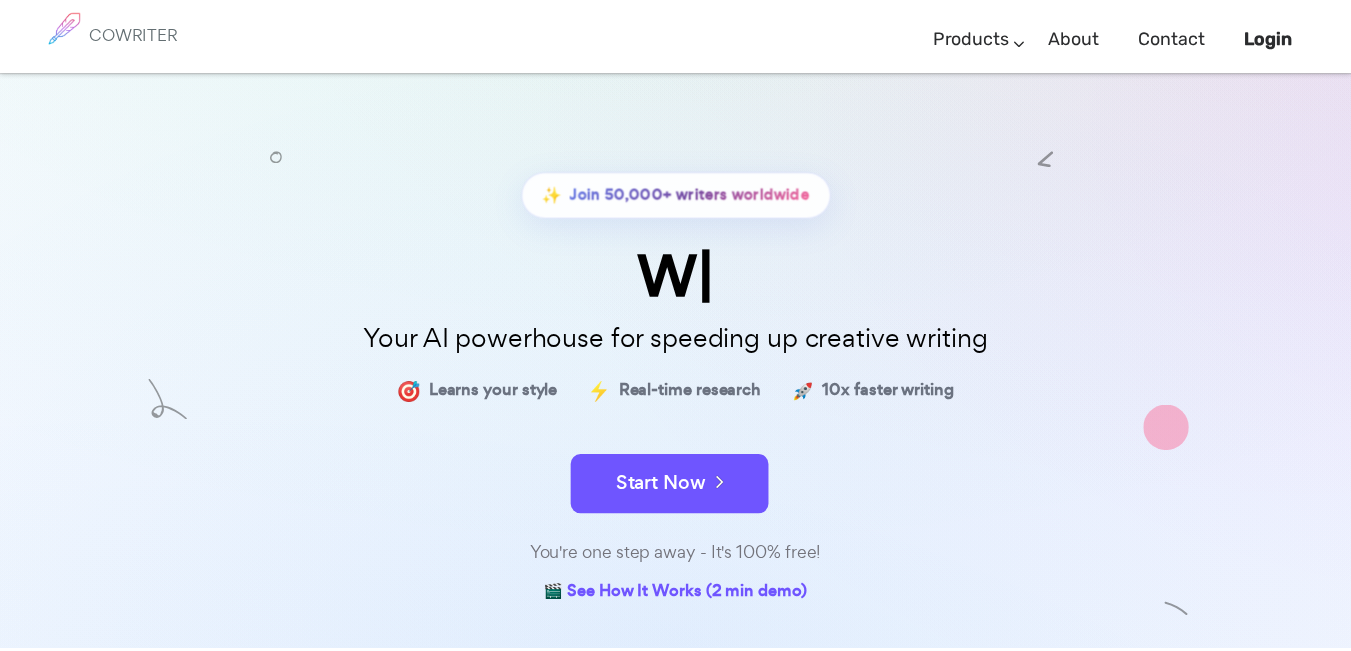 scroll, scrollTop: 0, scrollLeft: 0, axis: both 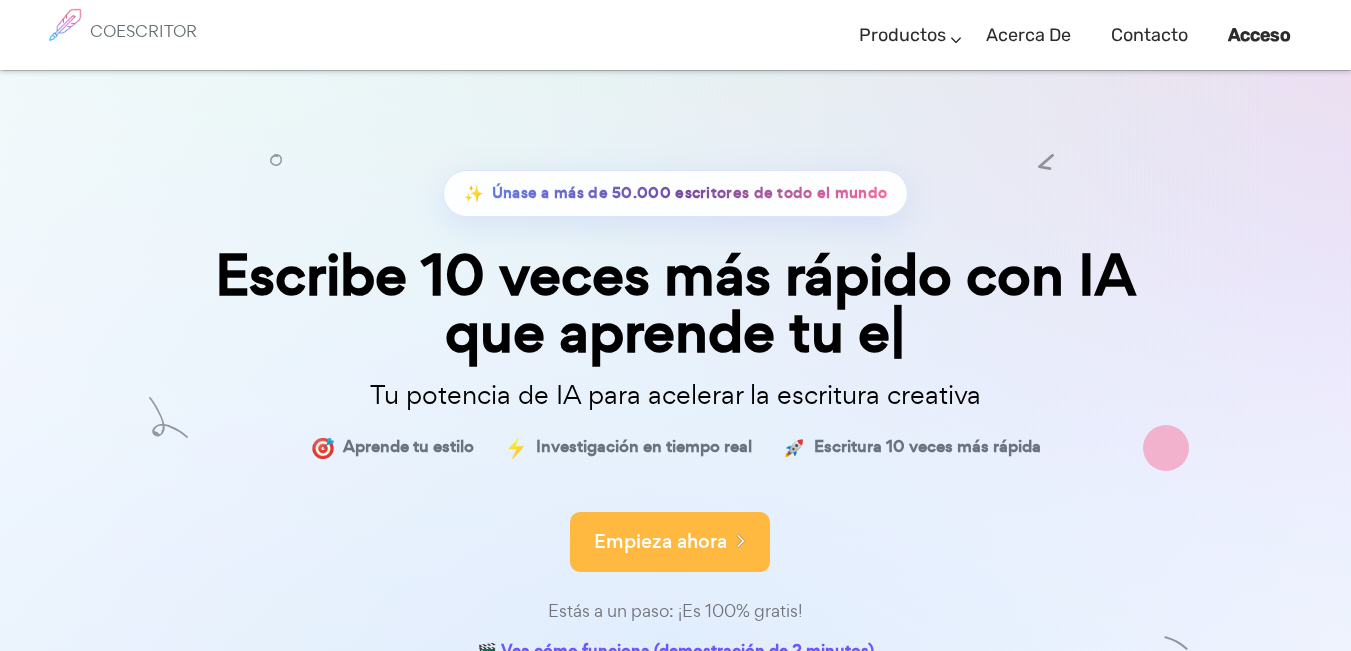 click on "Empieza ahora" at bounding box center [660, 541] 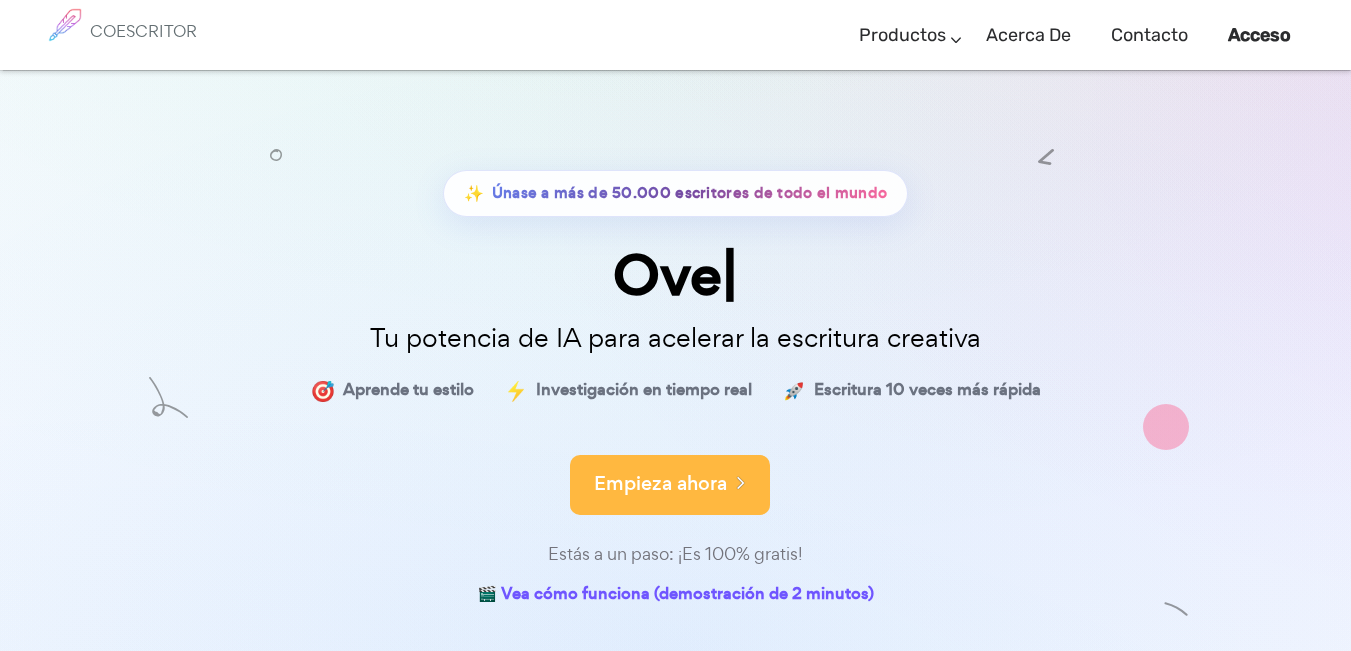 click on "Empieza ahora" at bounding box center (660, 483) 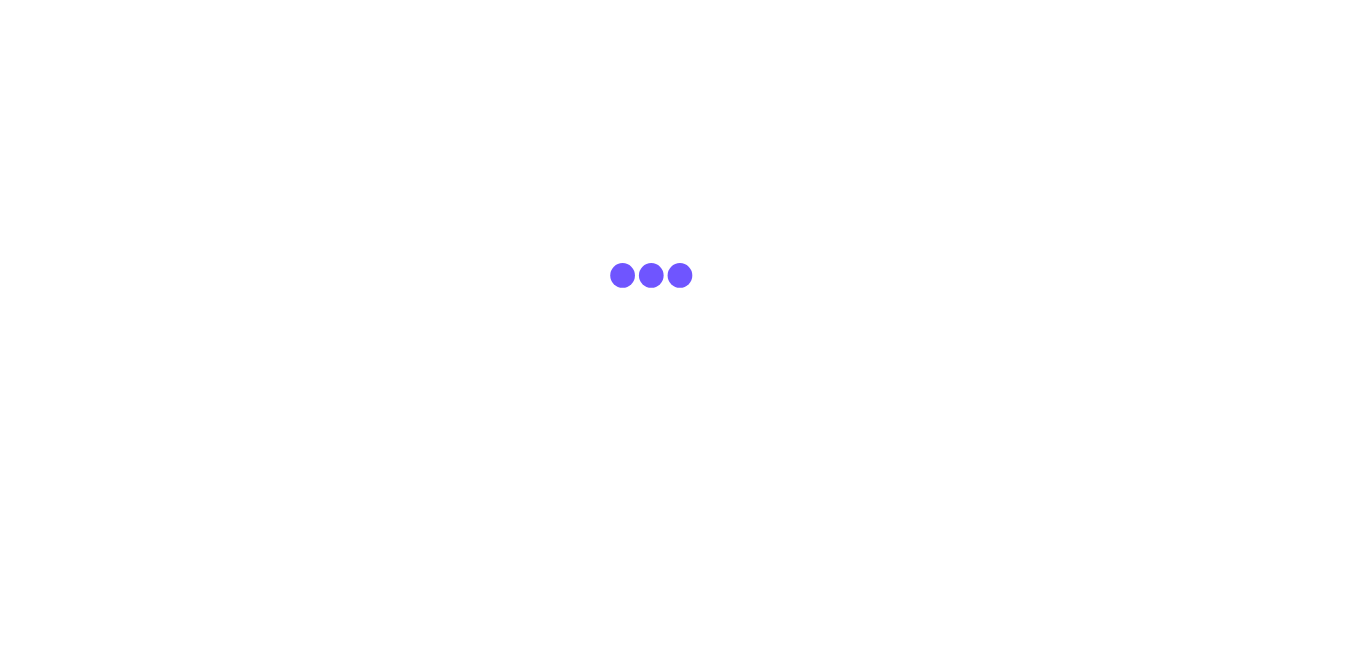 scroll, scrollTop: 0, scrollLeft: 0, axis: both 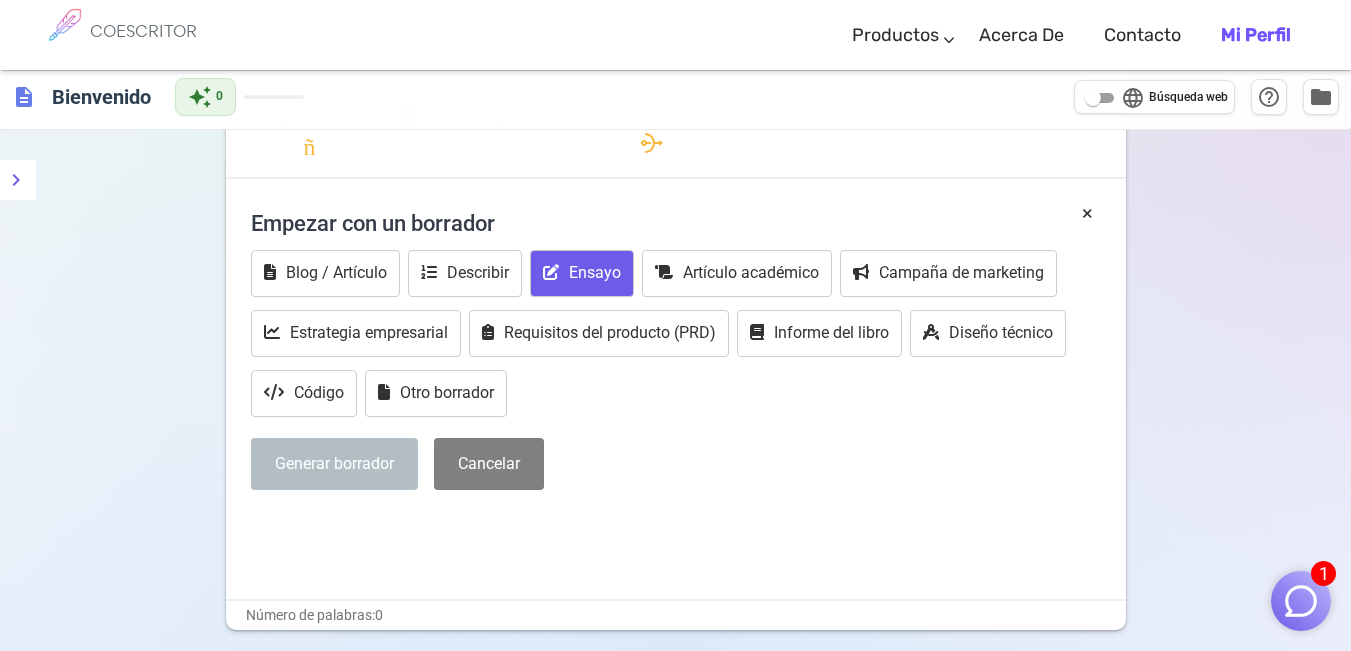 click on "Ensayo" at bounding box center [595, 272] 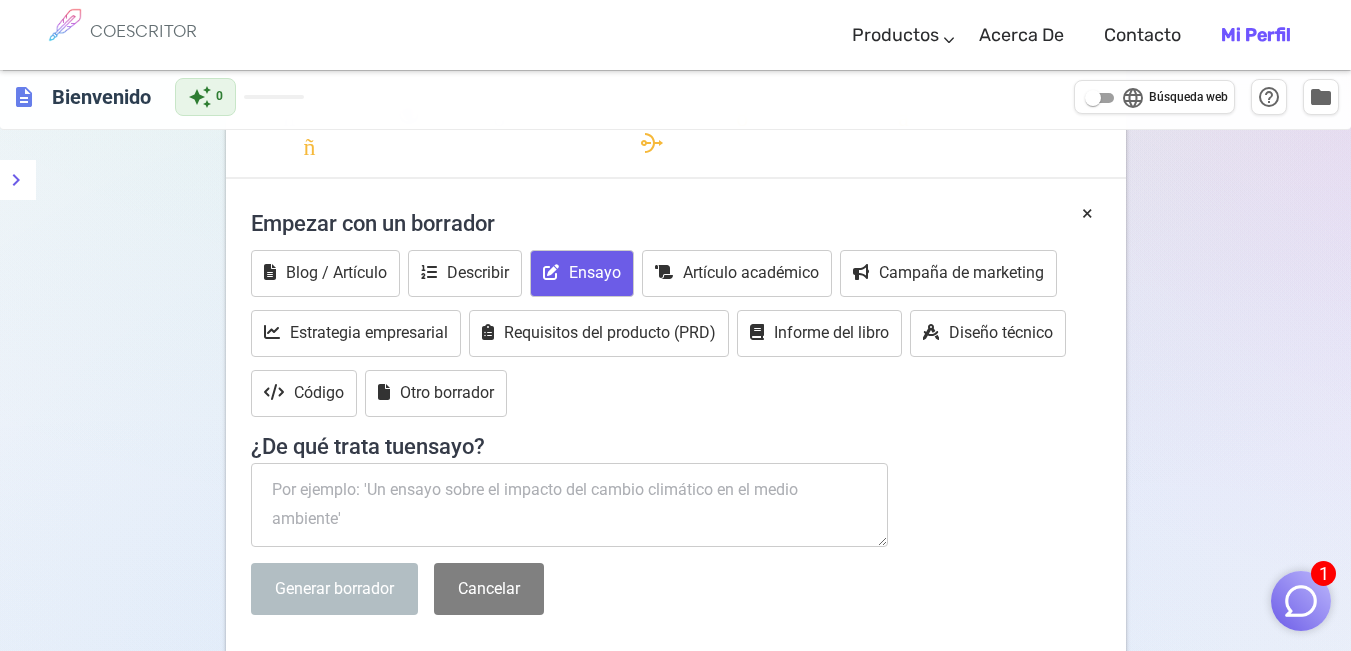 click at bounding box center [570, 505] 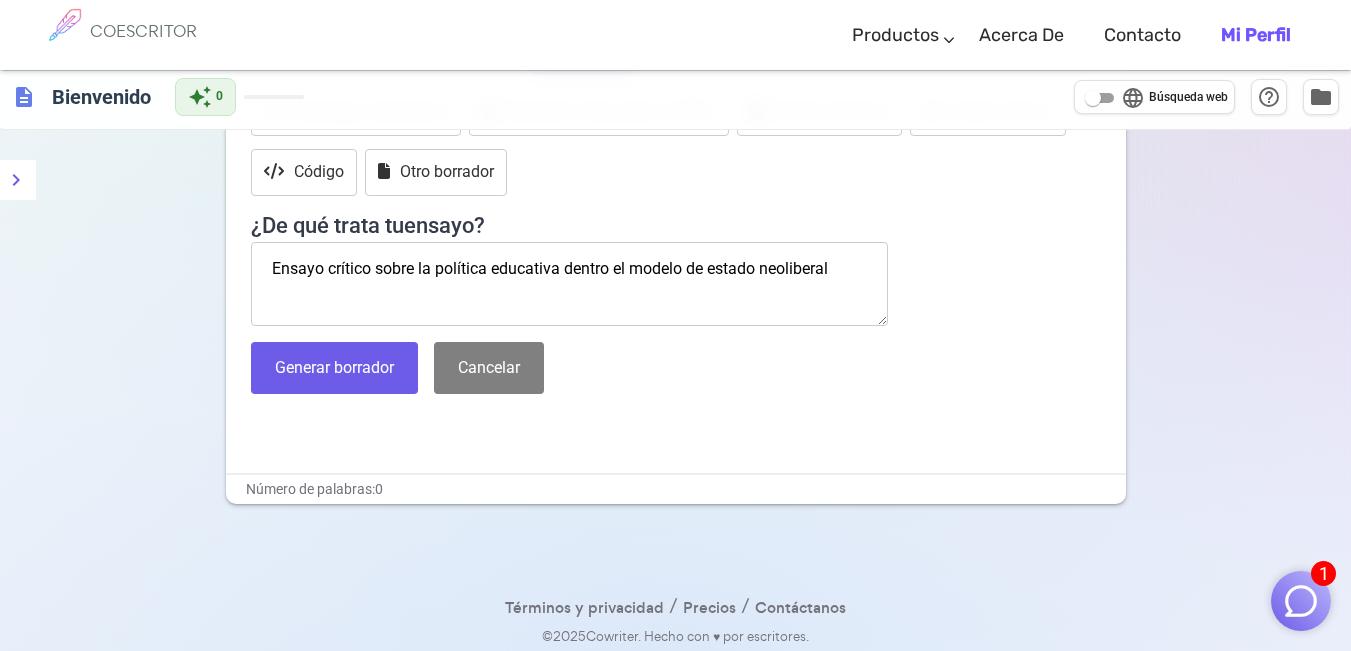 scroll, scrollTop: 560, scrollLeft: 0, axis: vertical 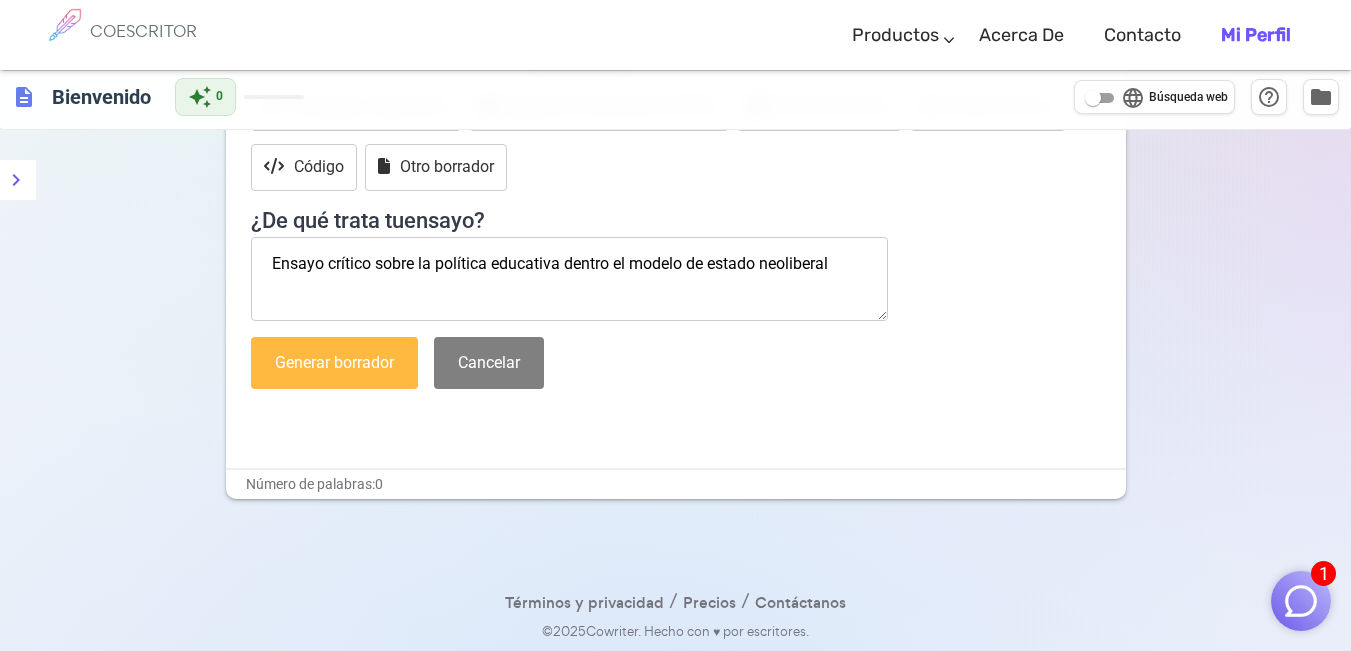 type on "Ensayo crítico sobre la política educativa dentro el modelo de estado neoliberal" 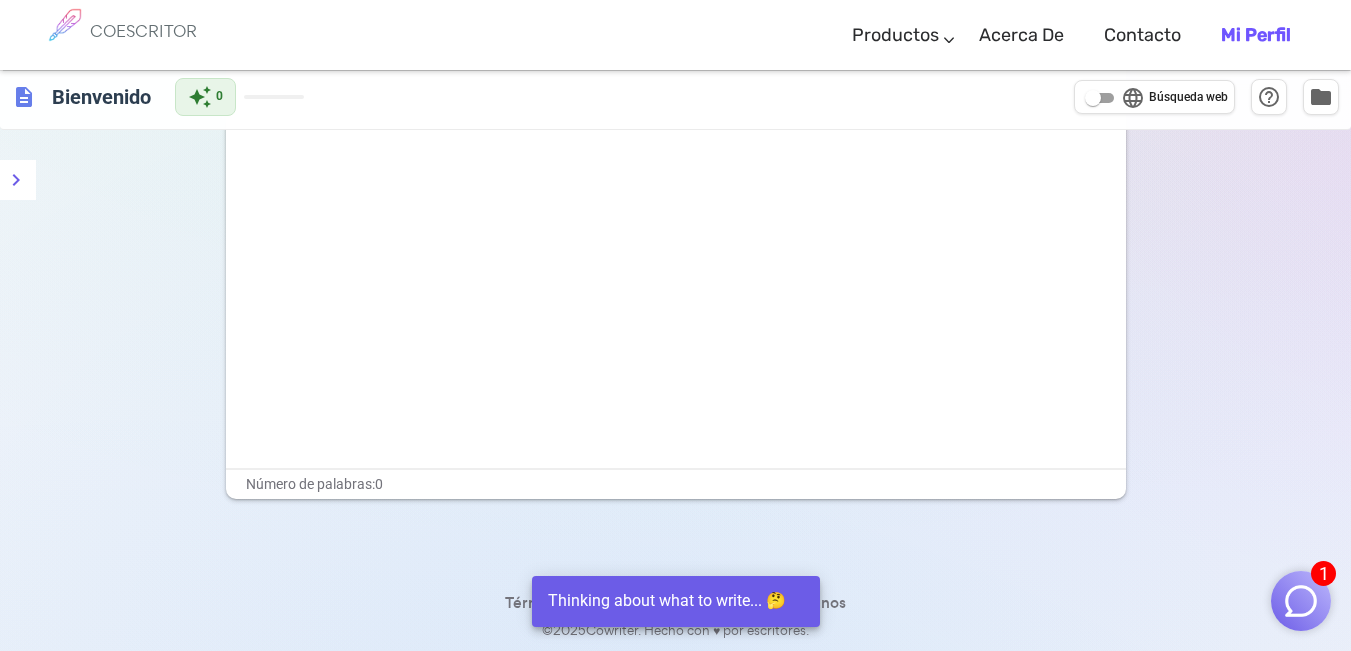 scroll, scrollTop: 130, scrollLeft: 0, axis: vertical 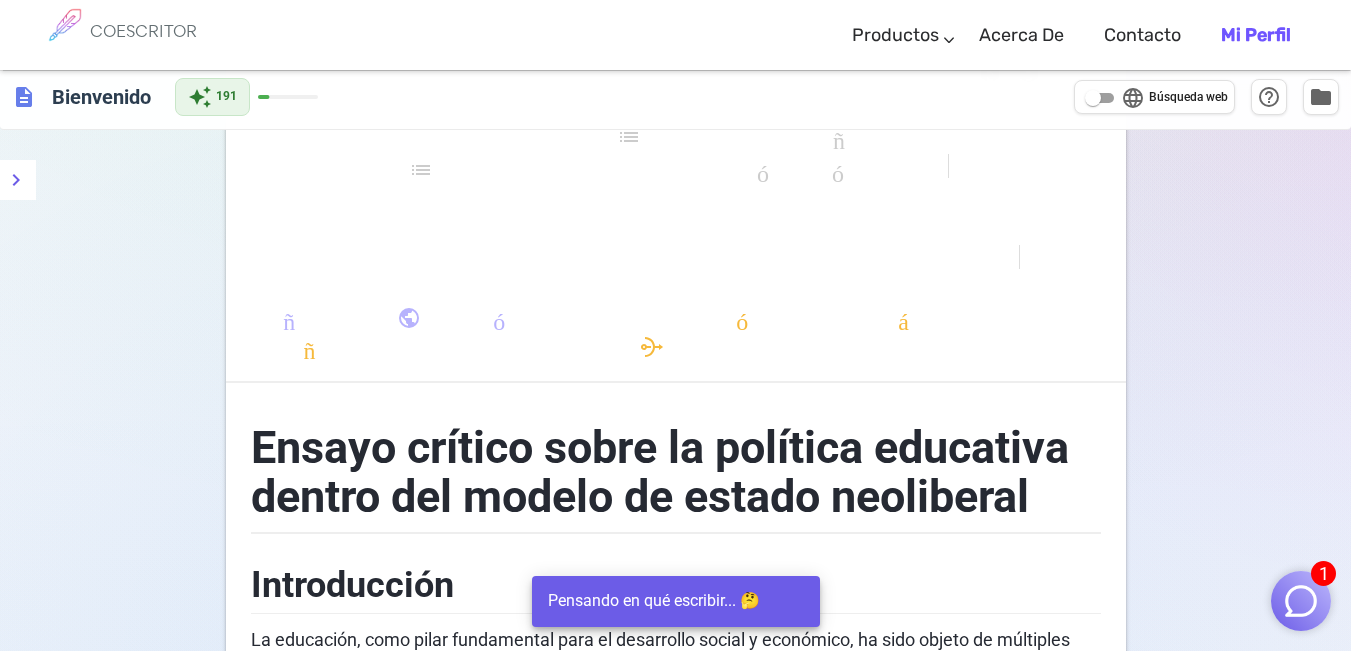 click on "Ensayo crítico sobre la política educativa dentro del modelo de estado neoliberal" at bounding box center [676, 468] 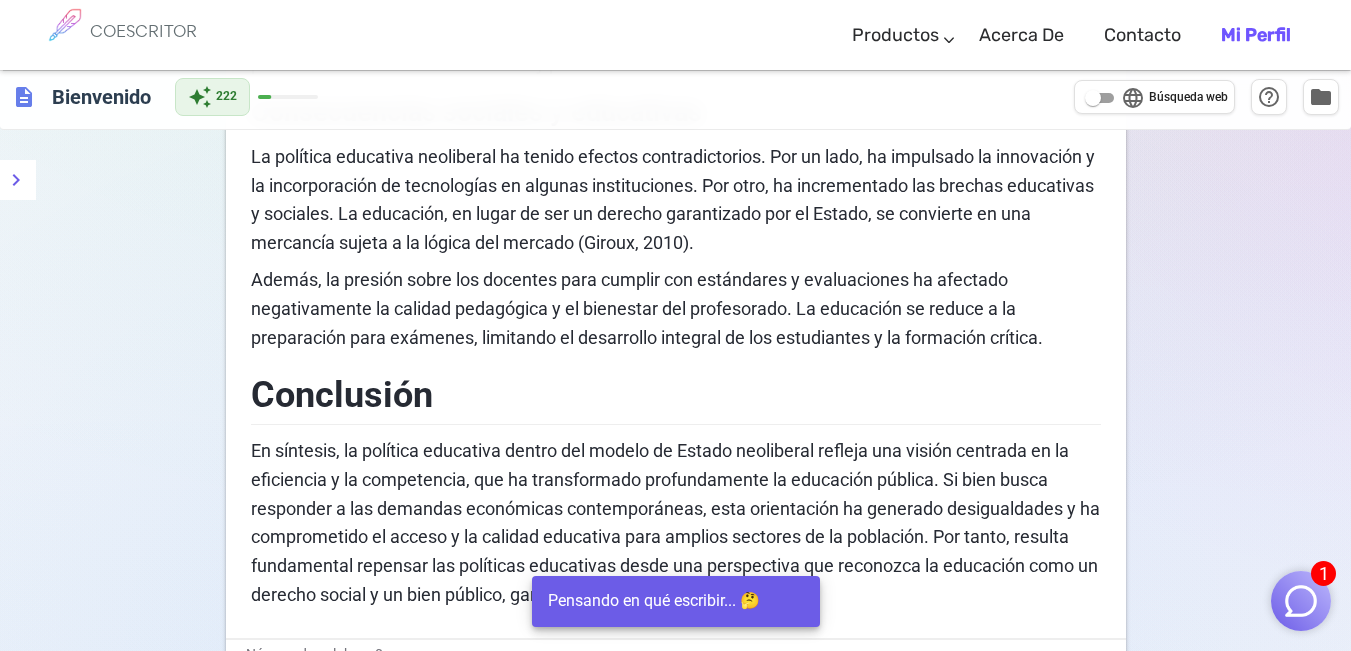 scroll, scrollTop: 1818, scrollLeft: 0, axis: vertical 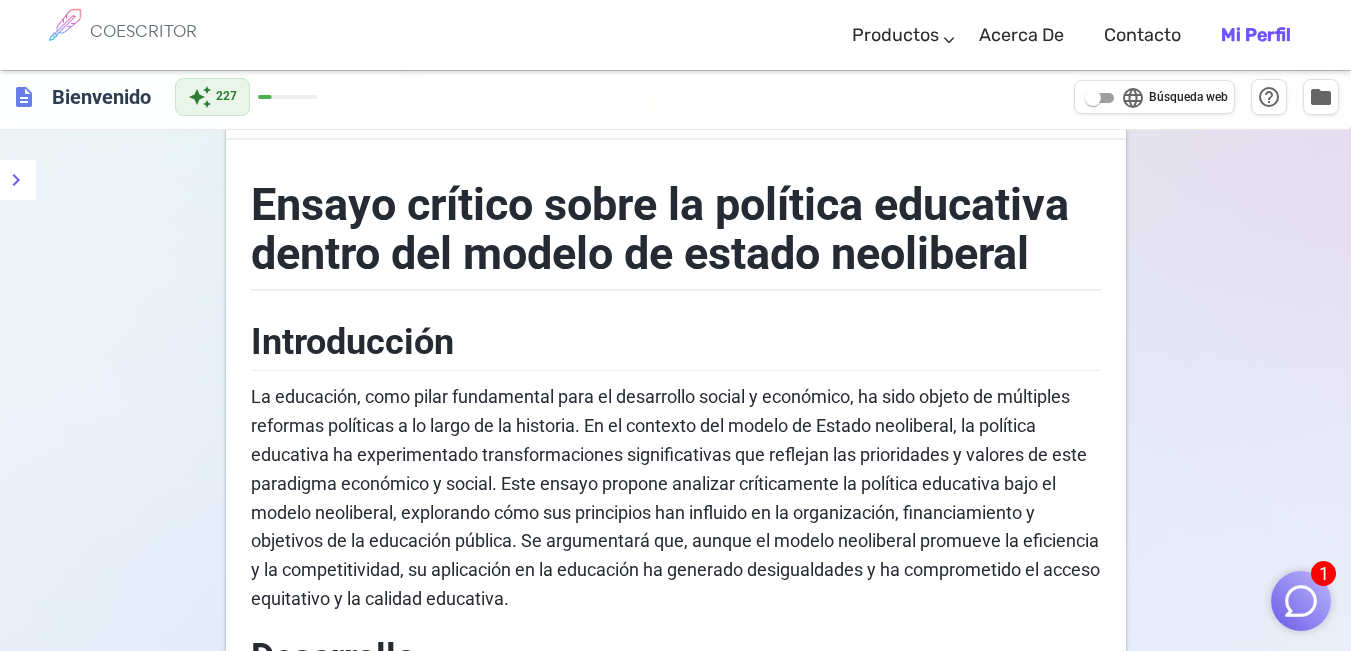 click on "Ensayo crítico sobre la política educativa dentro del modelo de estado neoliberal" at bounding box center [676, 225] 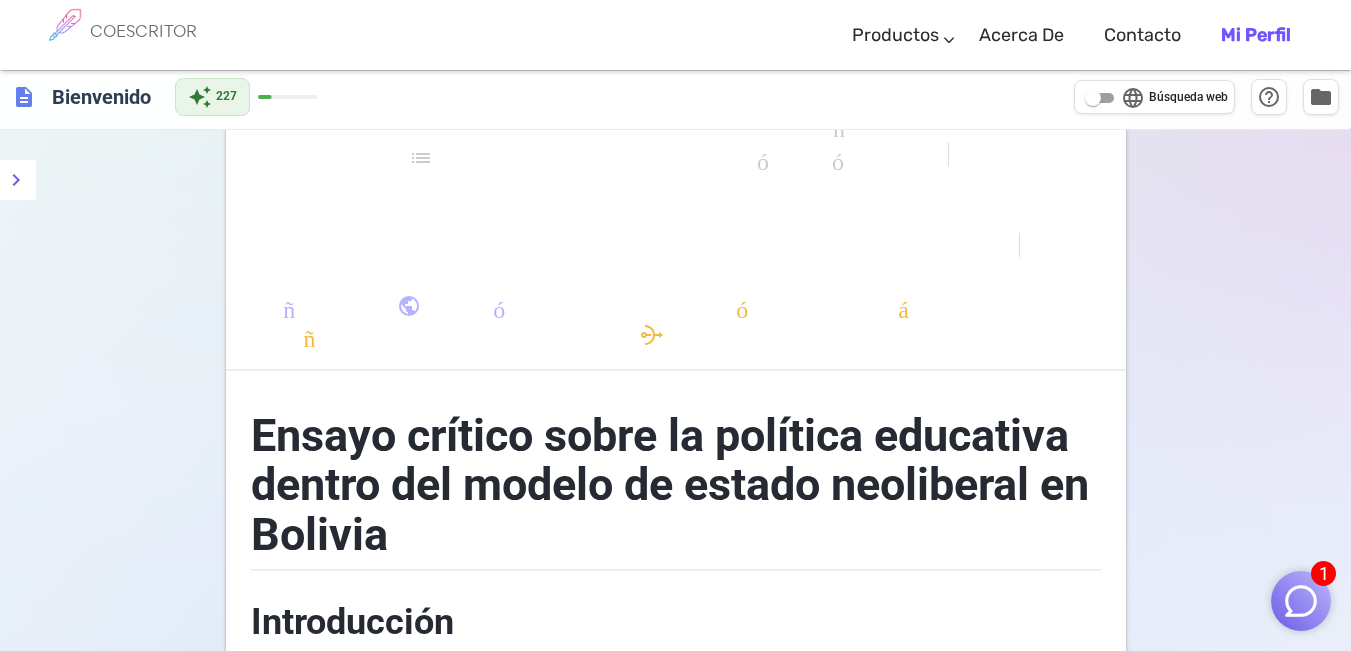 scroll, scrollTop: 146, scrollLeft: 0, axis: vertical 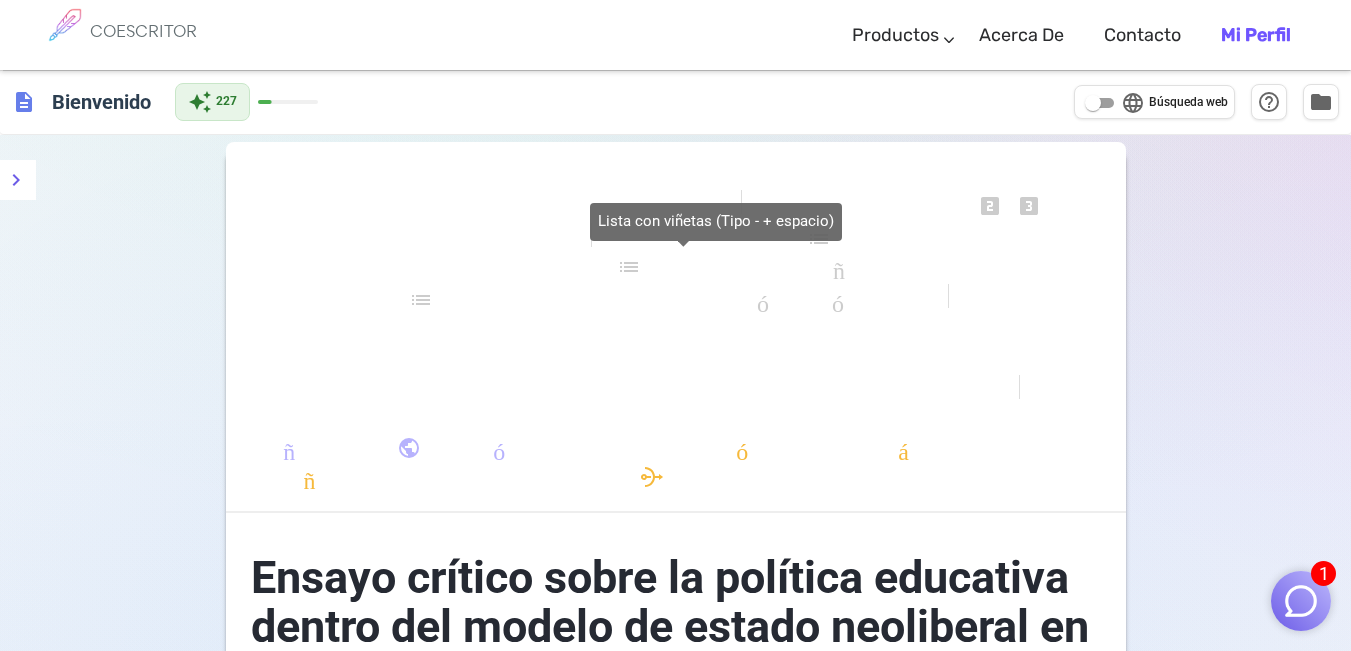 click on "Lista con viñetas (Tipo - + espacio)" at bounding box center [716, 221] 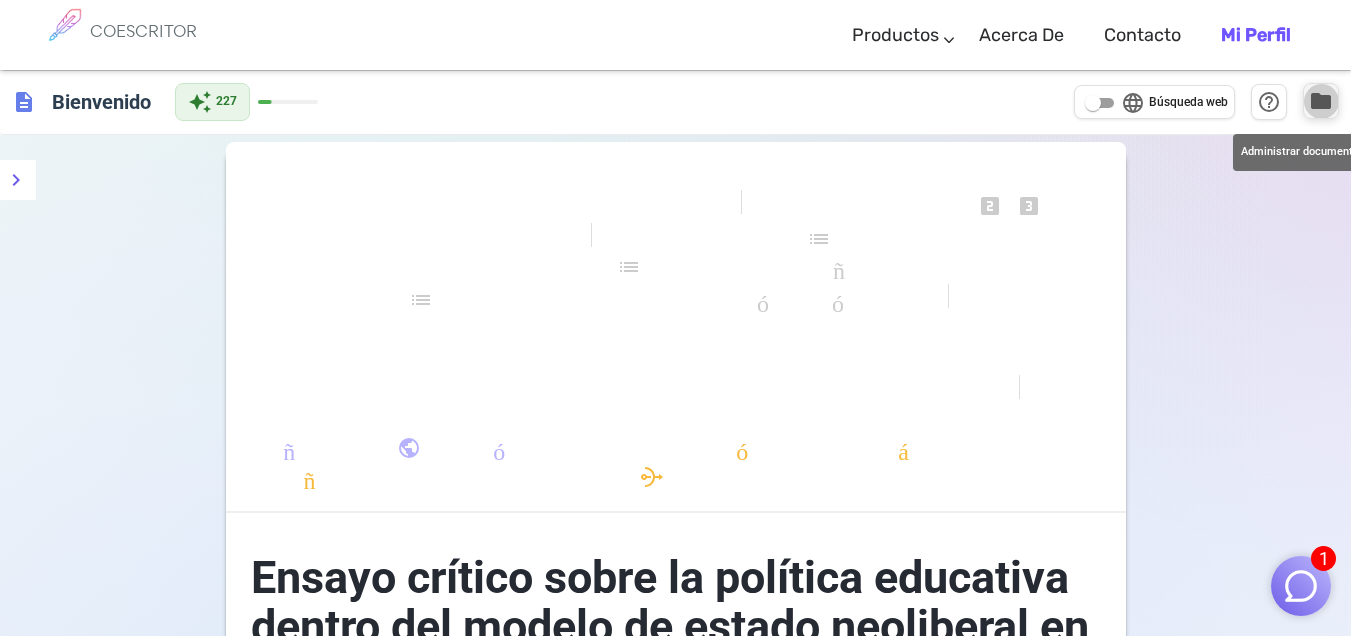 click on "folder" at bounding box center [1321, 101] 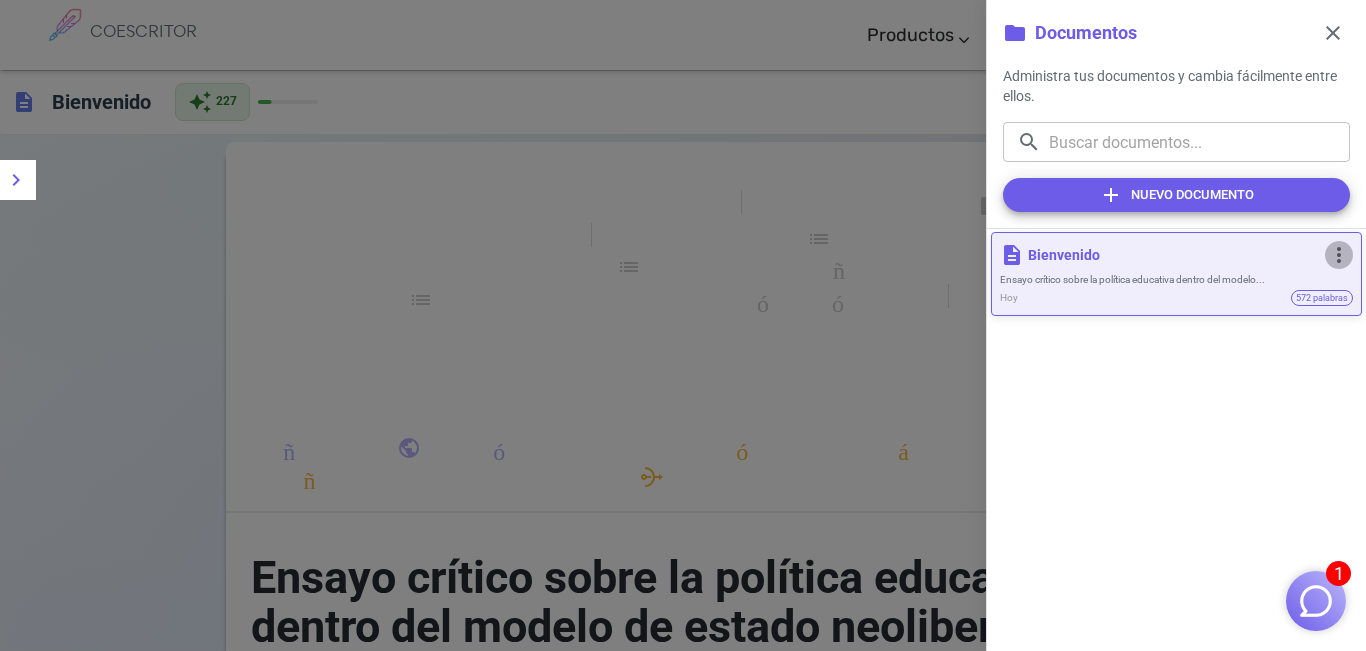 click on "more_vert" at bounding box center (1339, 255) 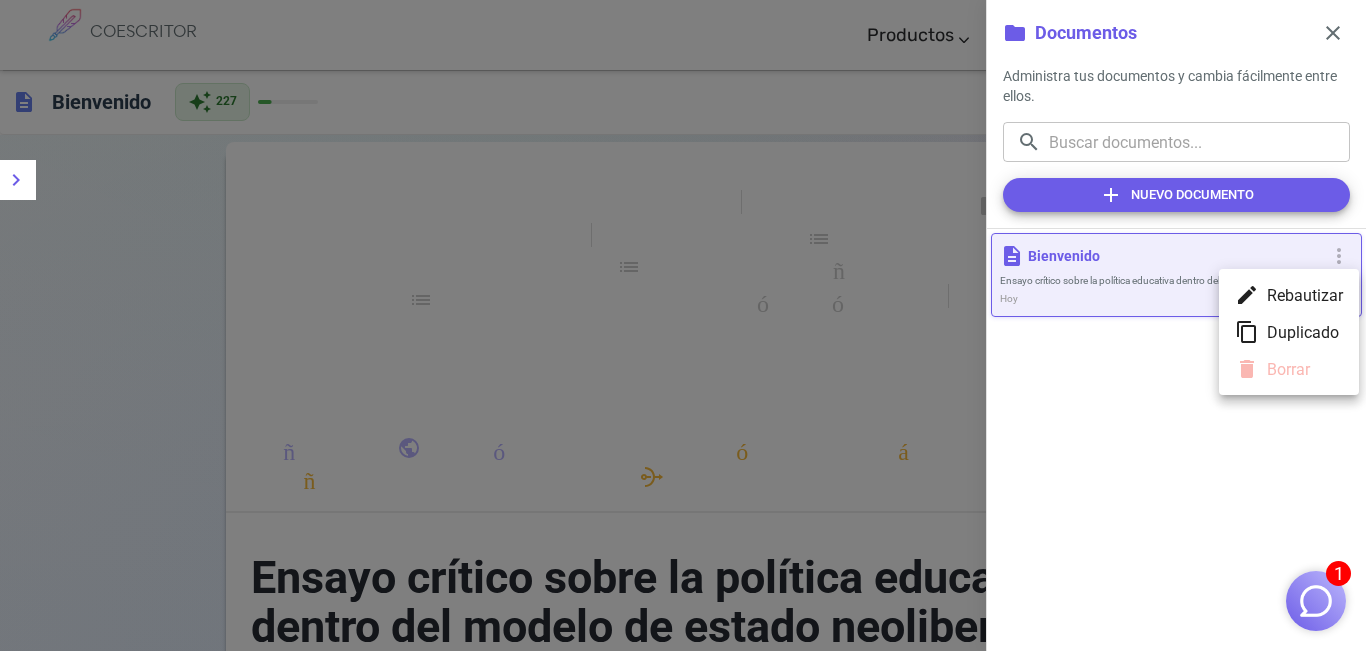click on "Rebautizar" at bounding box center [1305, 295] 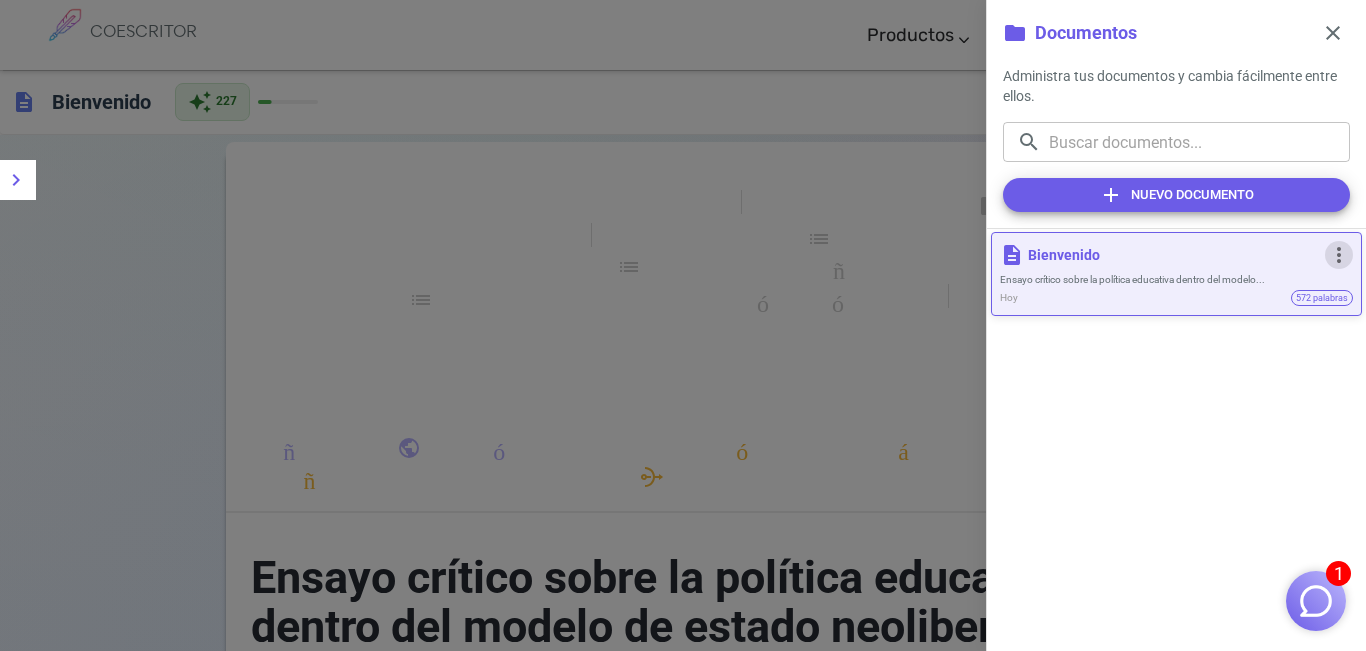 click on "more_vert" at bounding box center (1339, 255) 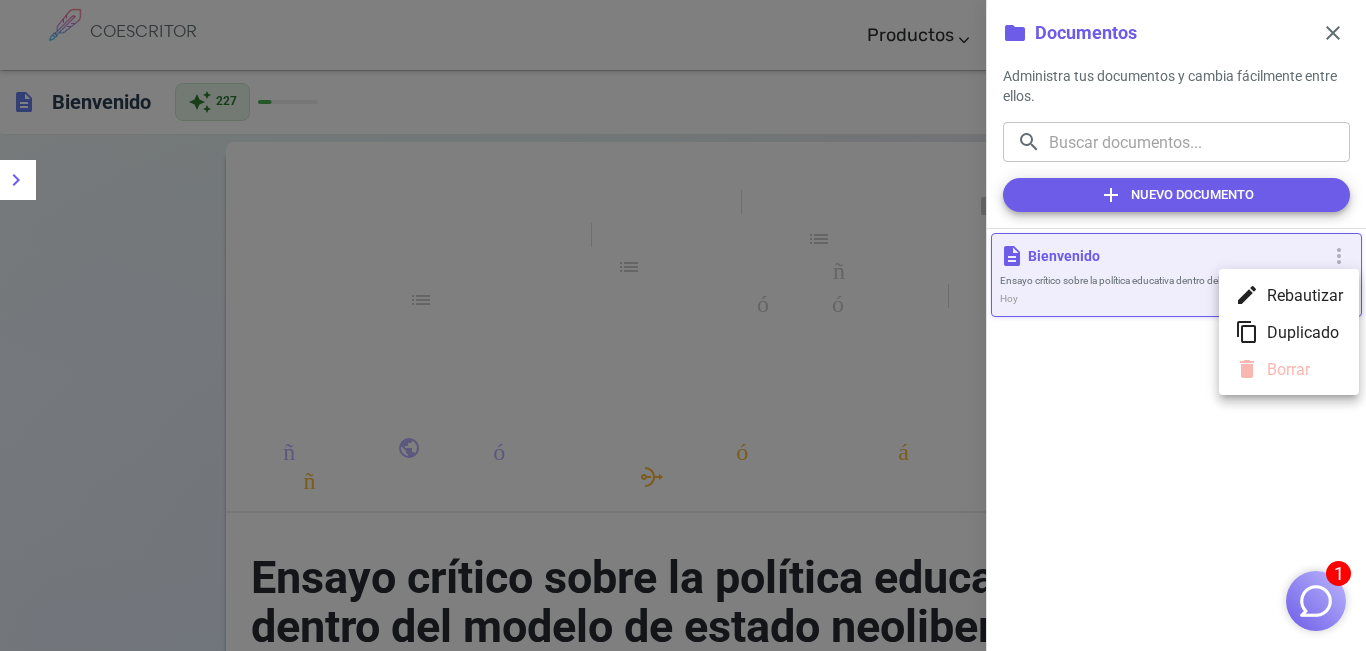 click on "Duplicado" at bounding box center [1303, 332] 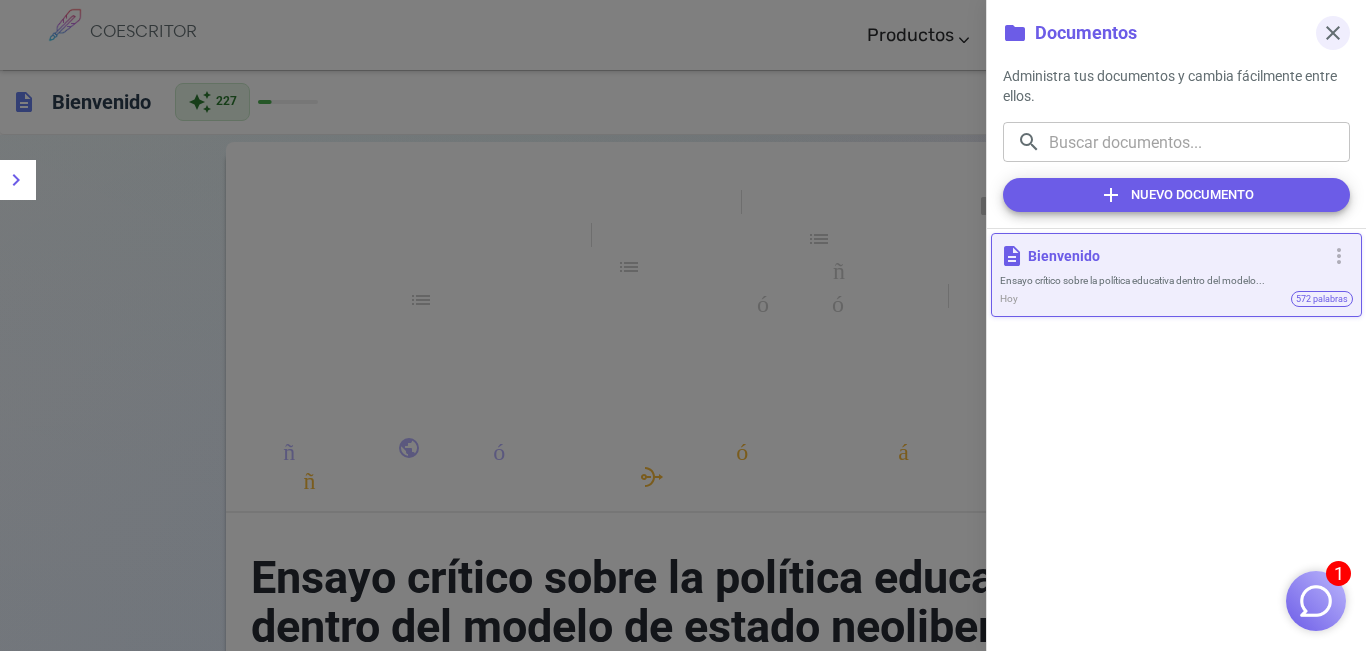 click on "close" at bounding box center [1333, 33] 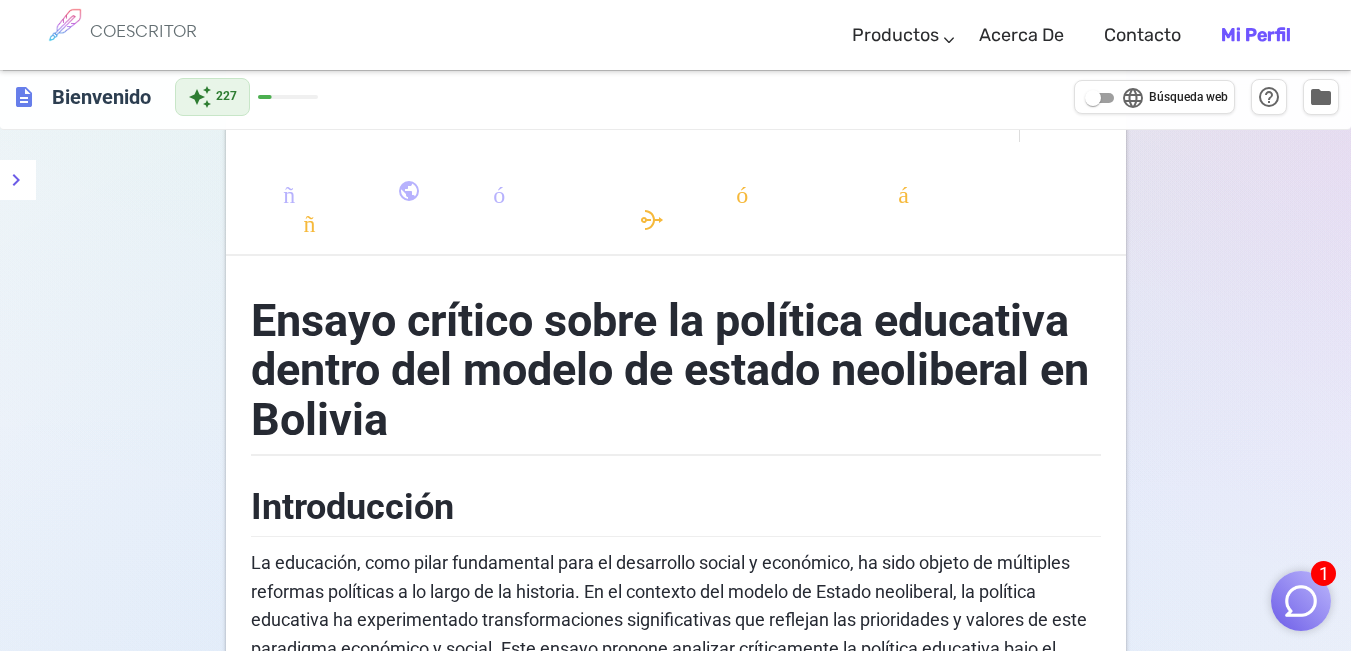 scroll, scrollTop: 0, scrollLeft: 0, axis: both 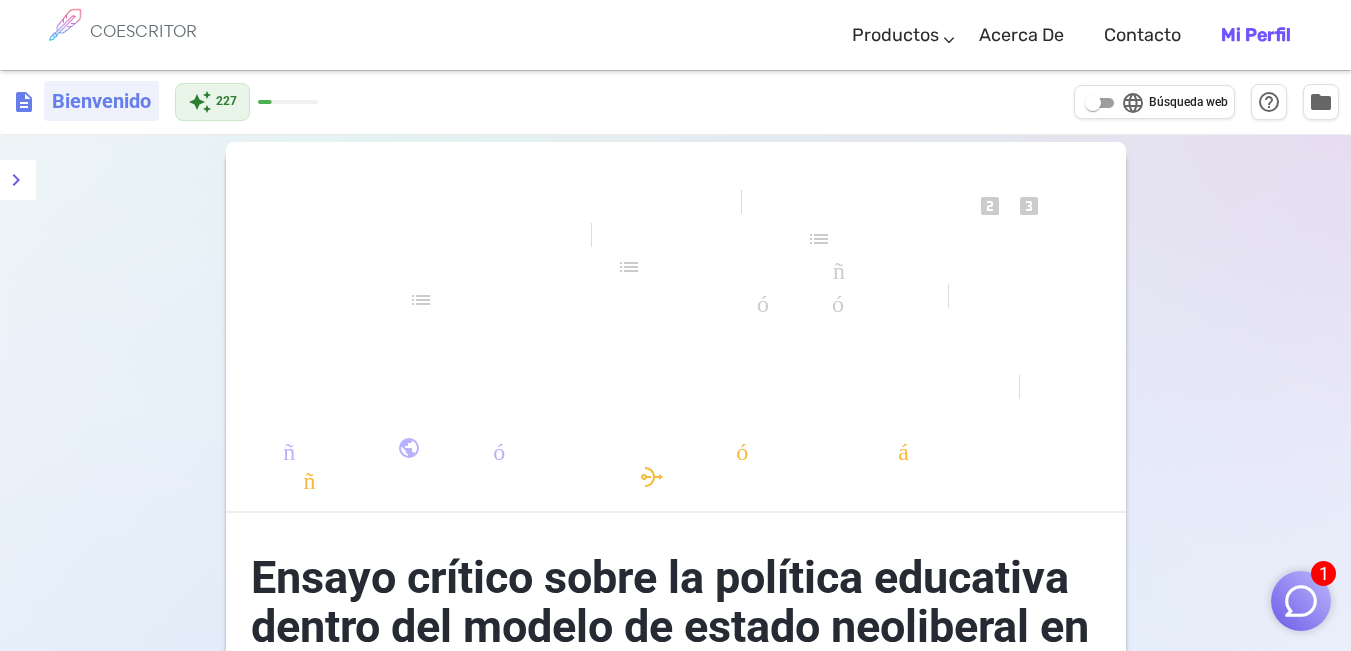 click on "Bienvenido" at bounding box center [101, 101] 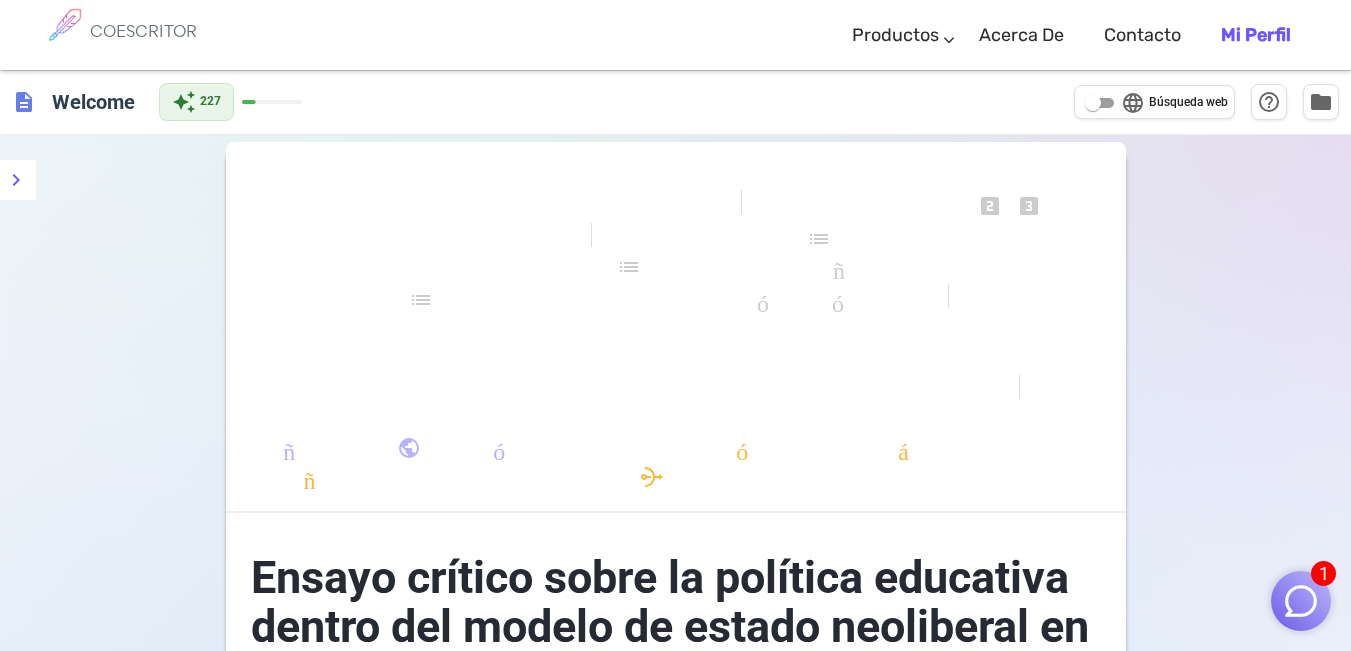 click on "description" at bounding box center (24, 102) 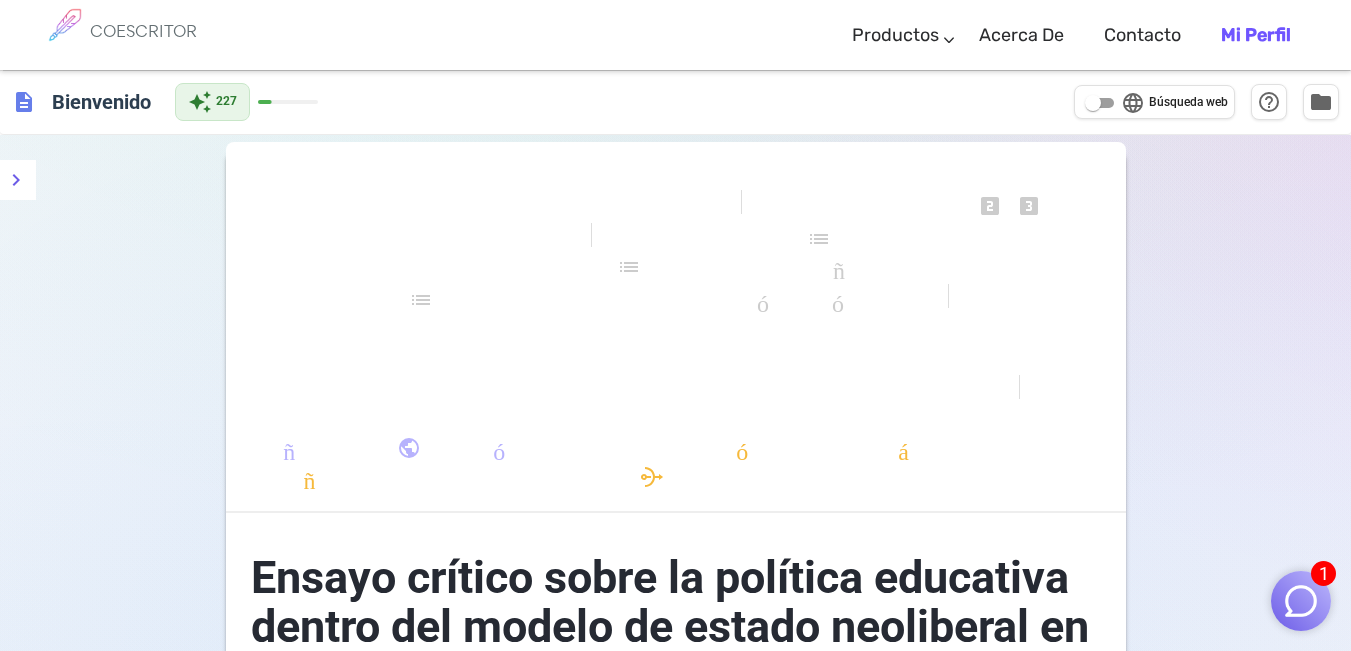 click on "language Búsqueda web" at bounding box center [1093, 103] 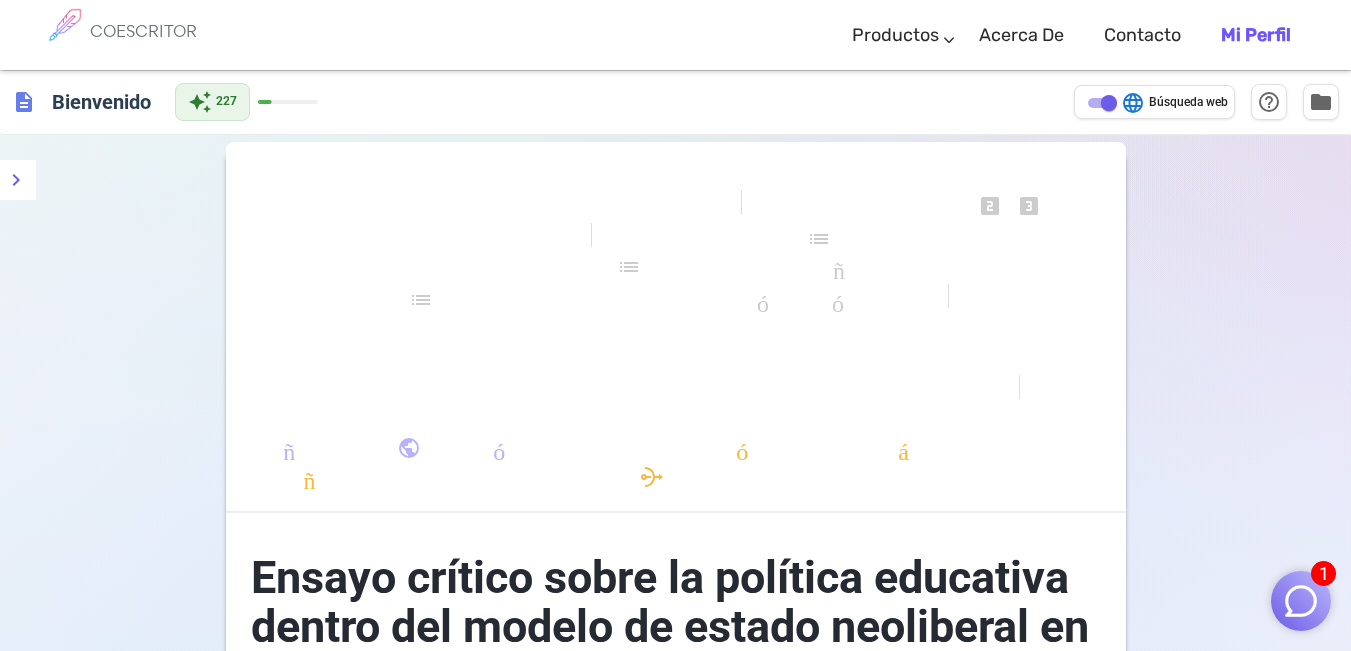 click on "Búsqueda web" at bounding box center (1188, 102) 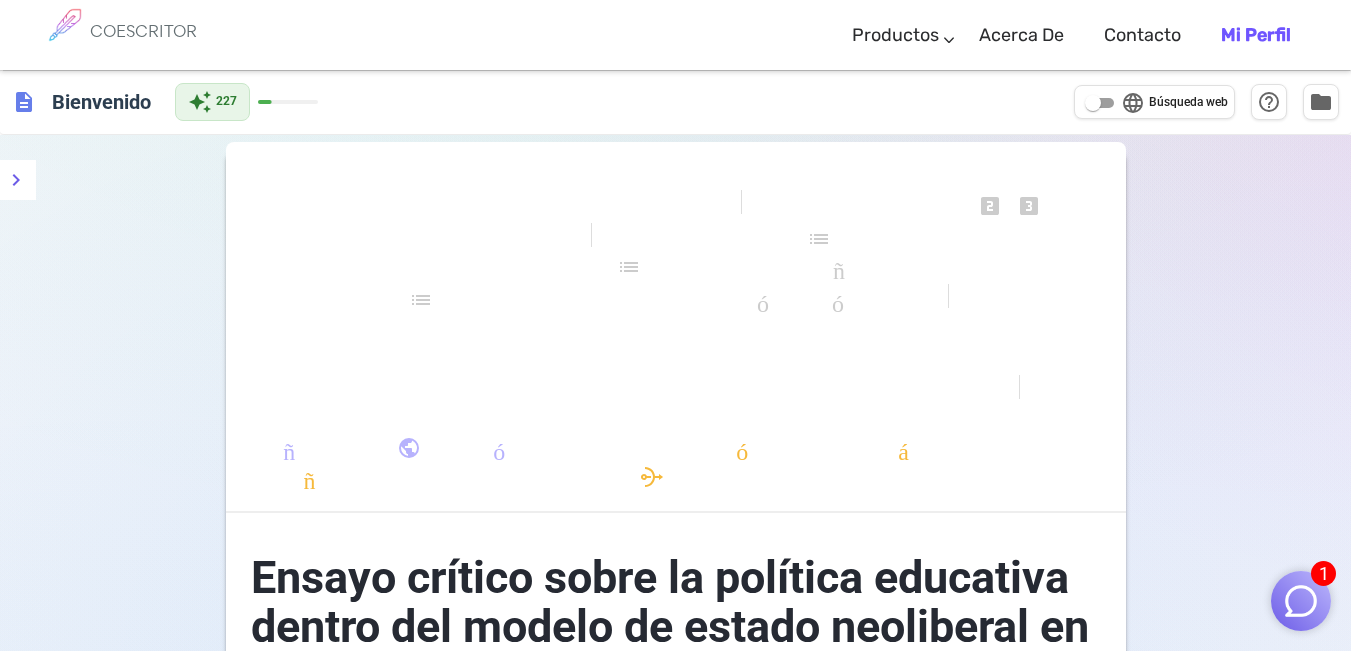 click on "Búsqueda web" at bounding box center [1188, 102] 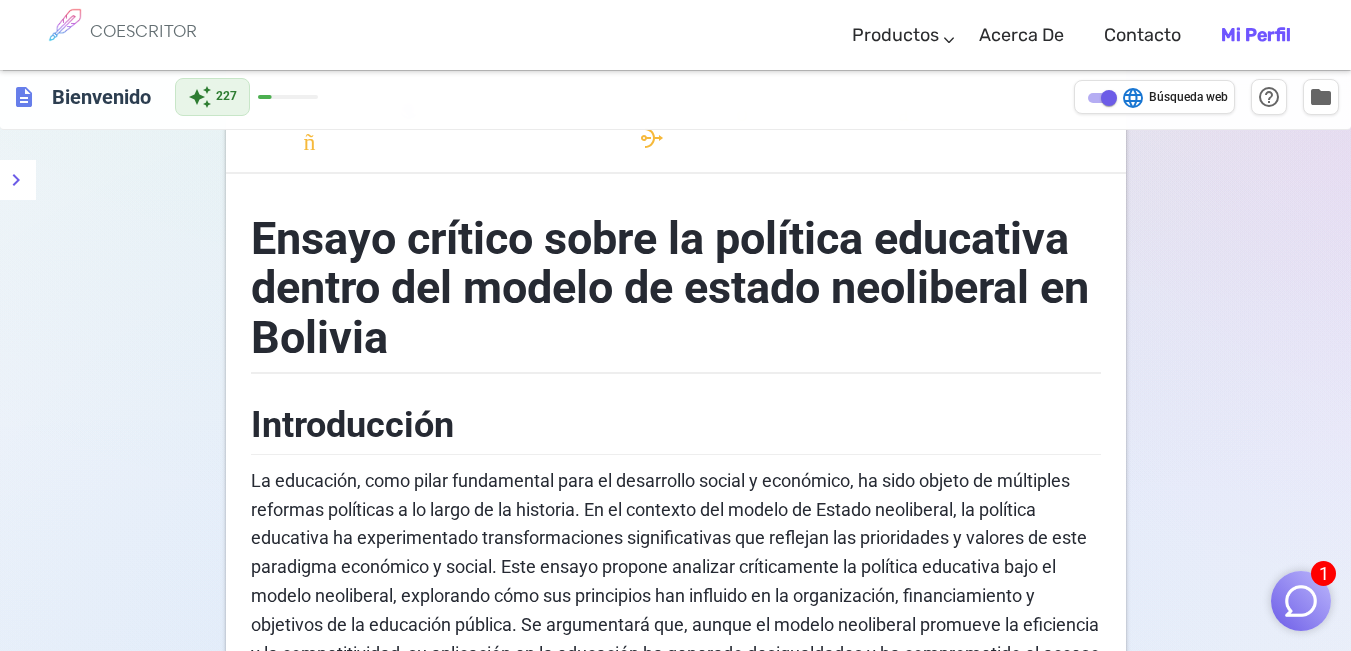 scroll, scrollTop: 555, scrollLeft: 0, axis: vertical 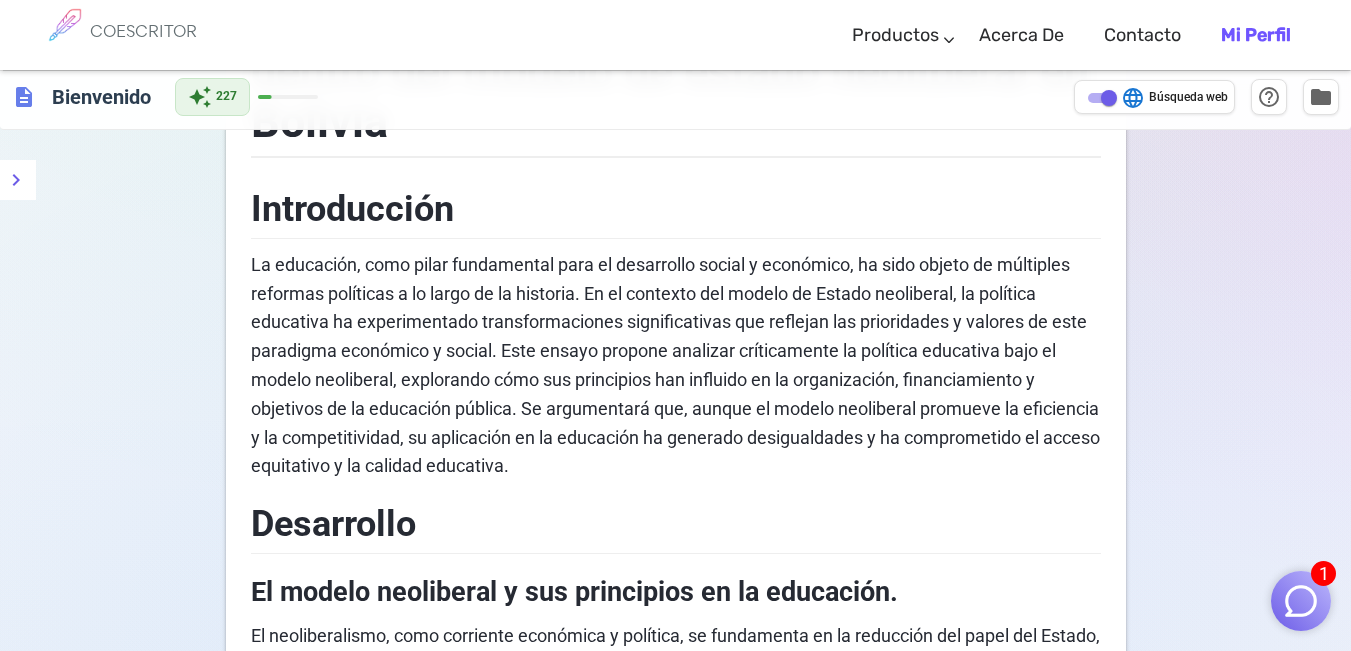 click on "Desarrollo" at bounding box center (676, 521) 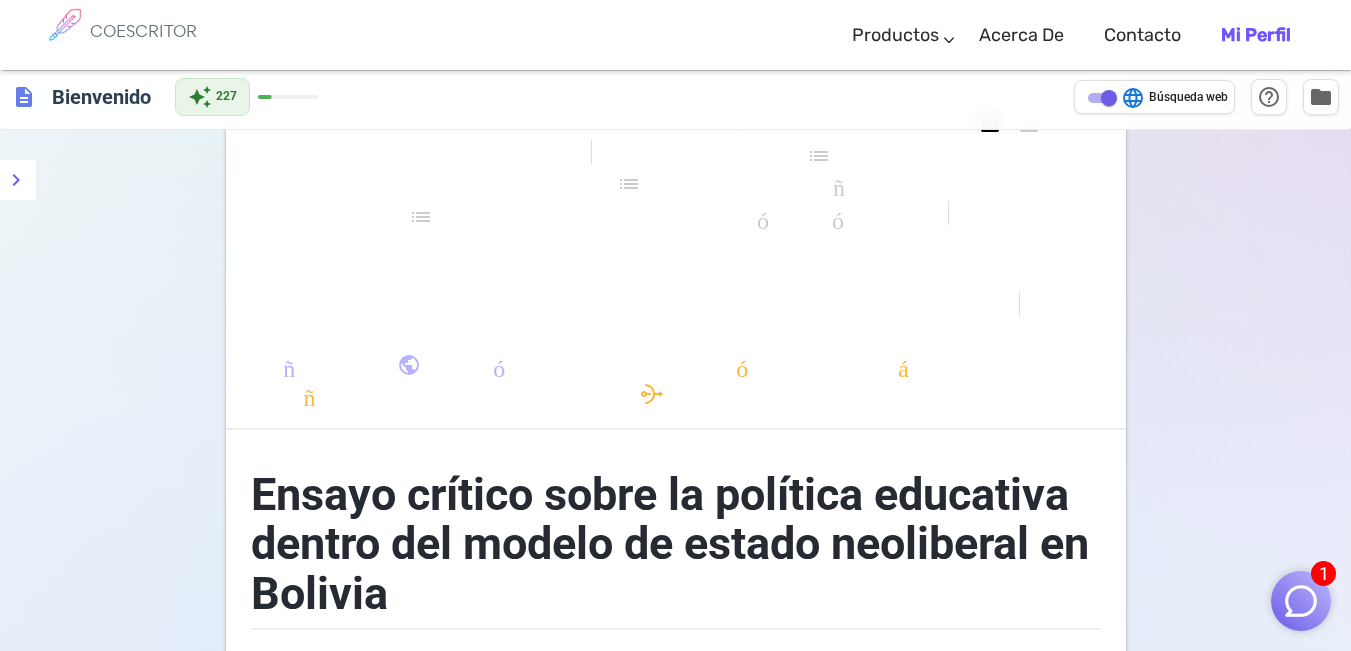 scroll, scrollTop: 95, scrollLeft: 0, axis: vertical 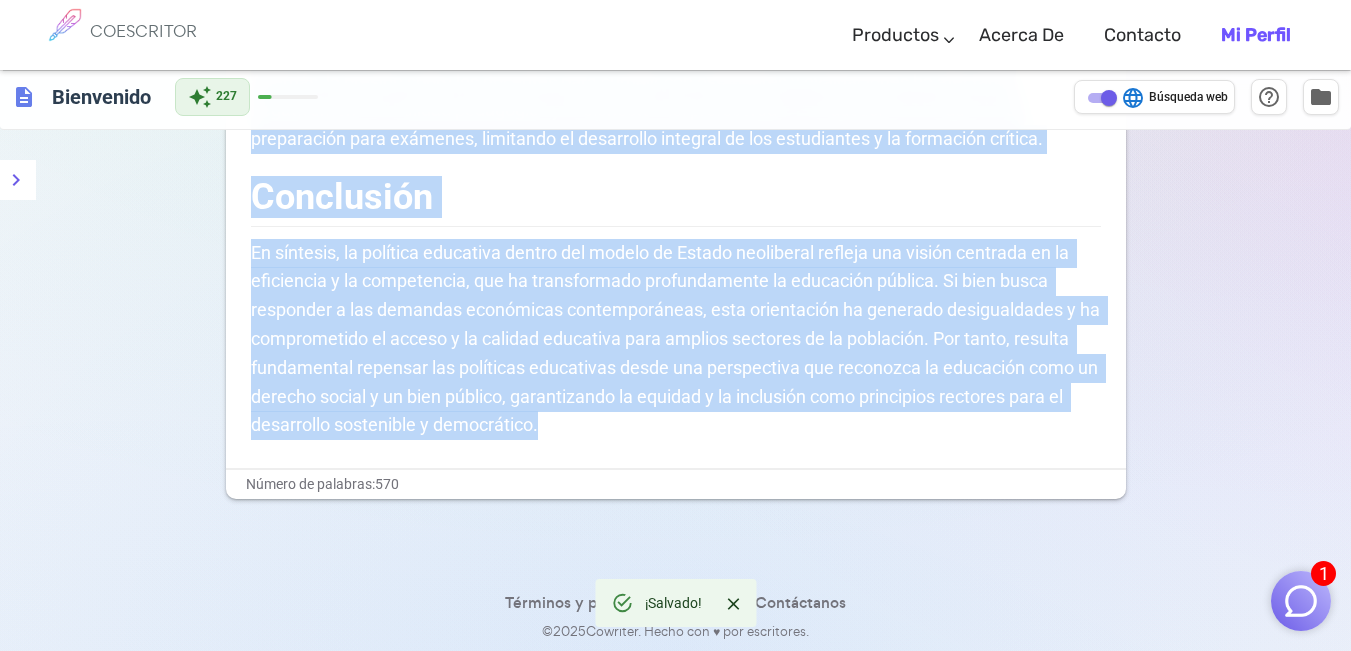 drag, startPoint x: 254, startPoint y: 479, endPoint x: 763, endPoint y: 433, distance: 511.07437 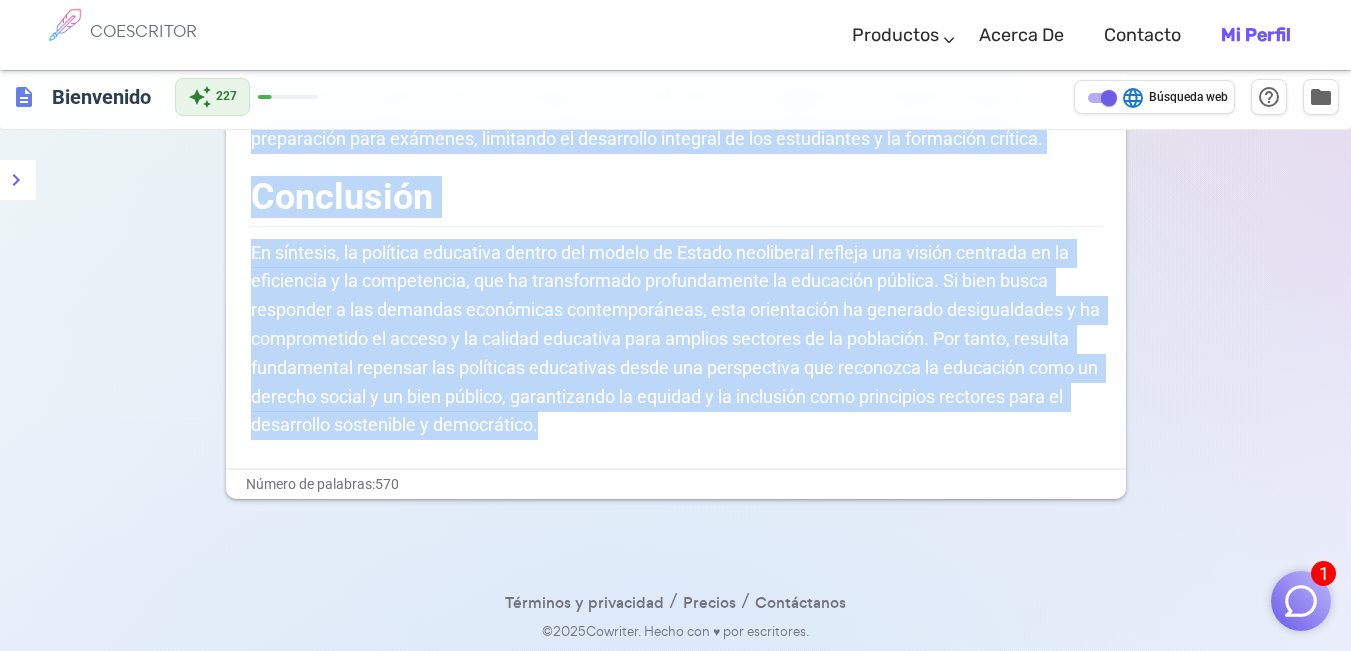 copy on "Ensayo crítico sobre la política educativa dentro del modelo de estado neoliberal en Bolivia Introducción La educación, como pilar fundamental para el desarrollo social y económico, ha sido objeto de múltiples reformas políticas a lo largo de la historia. En el contexto del modelo de Estado neoliberal, la política educativa ha experimentado transformaciones significativas que reflejan las prioridades y valores de este paradigma económico y social. Este ensayo propone analizar críticamente la política educativa bajo el modelo neoliberal, explorando cómo sus principios han influido en la organización, financiamiento y objetivos de la educación pública. Se argumentará que, aunque el modelo neoliberal promueve la eficiencia y la competitividad, su aplicación en la educación ha generado desigualdades y ha comprometido el acceso equitativo y la calidad educativa. Desarrollo El modelo neoliberal y sus principios en la educación. El neoliberalismo, como corriente económica y política, se fundamenta en la reducción..." 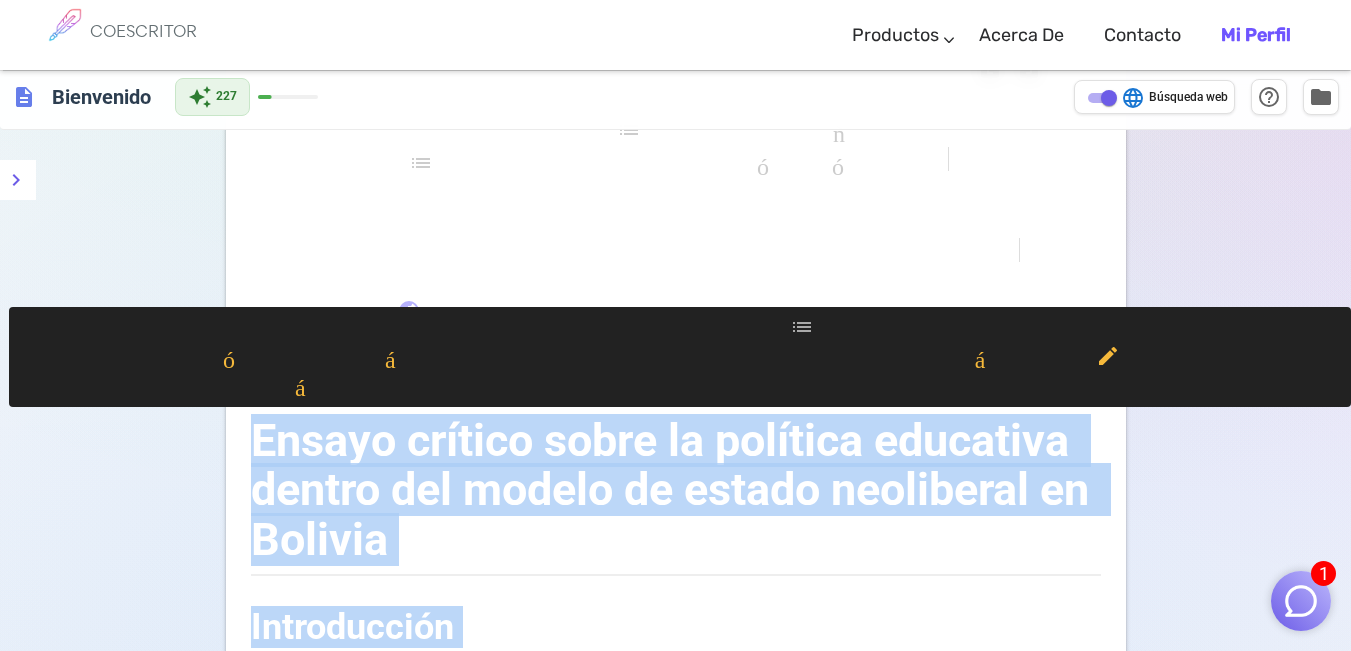 scroll, scrollTop: 0, scrollLeft: 0, axis: both 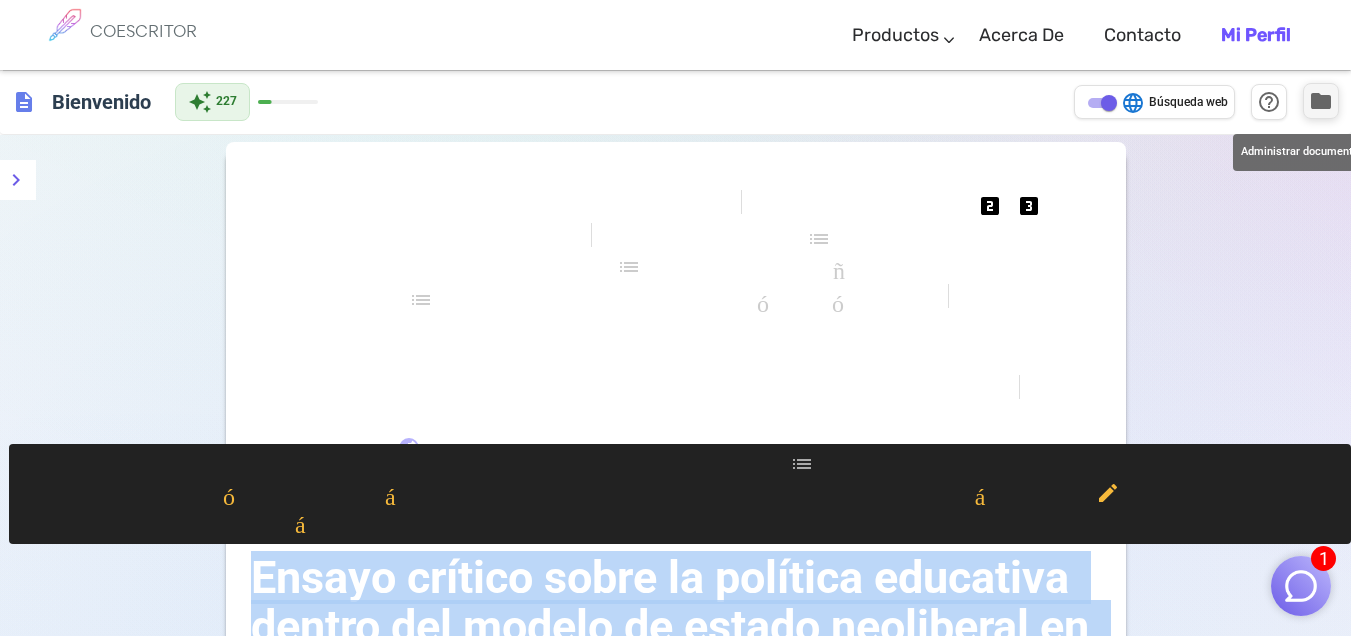 click on "folder" at bounding box center (1321, 101) 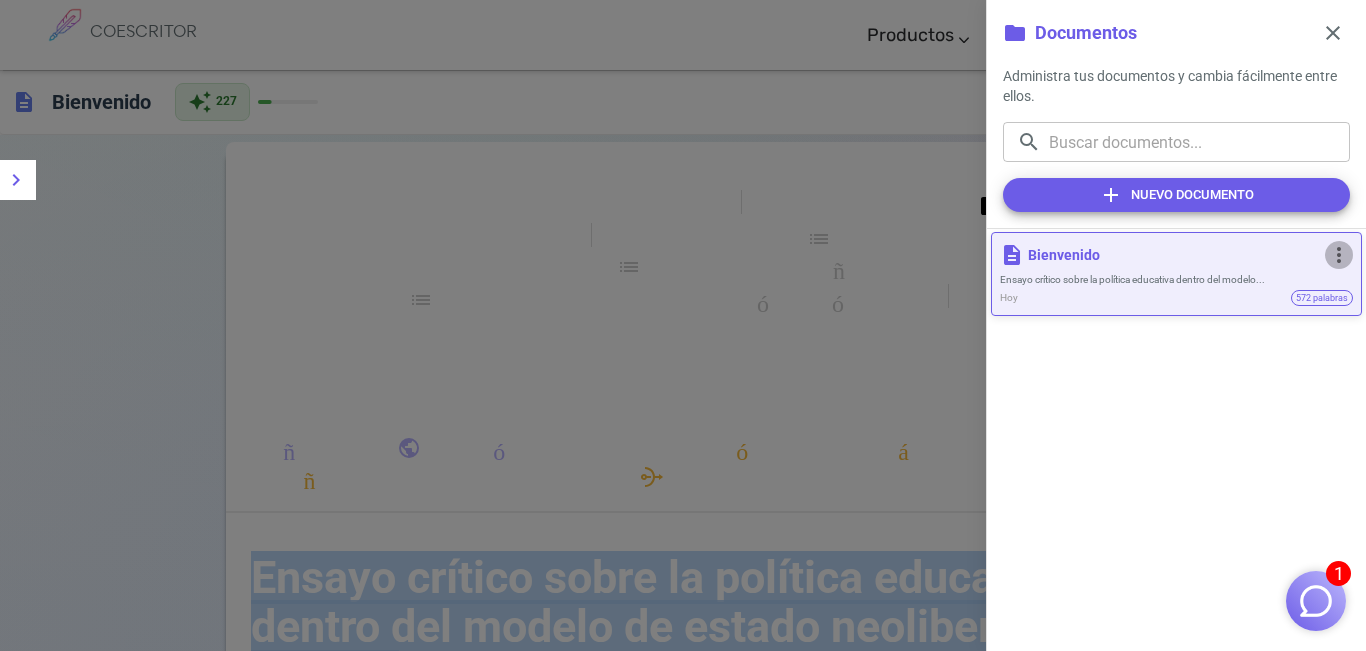 click on "more_vert" at bounding box center [1339, 255] 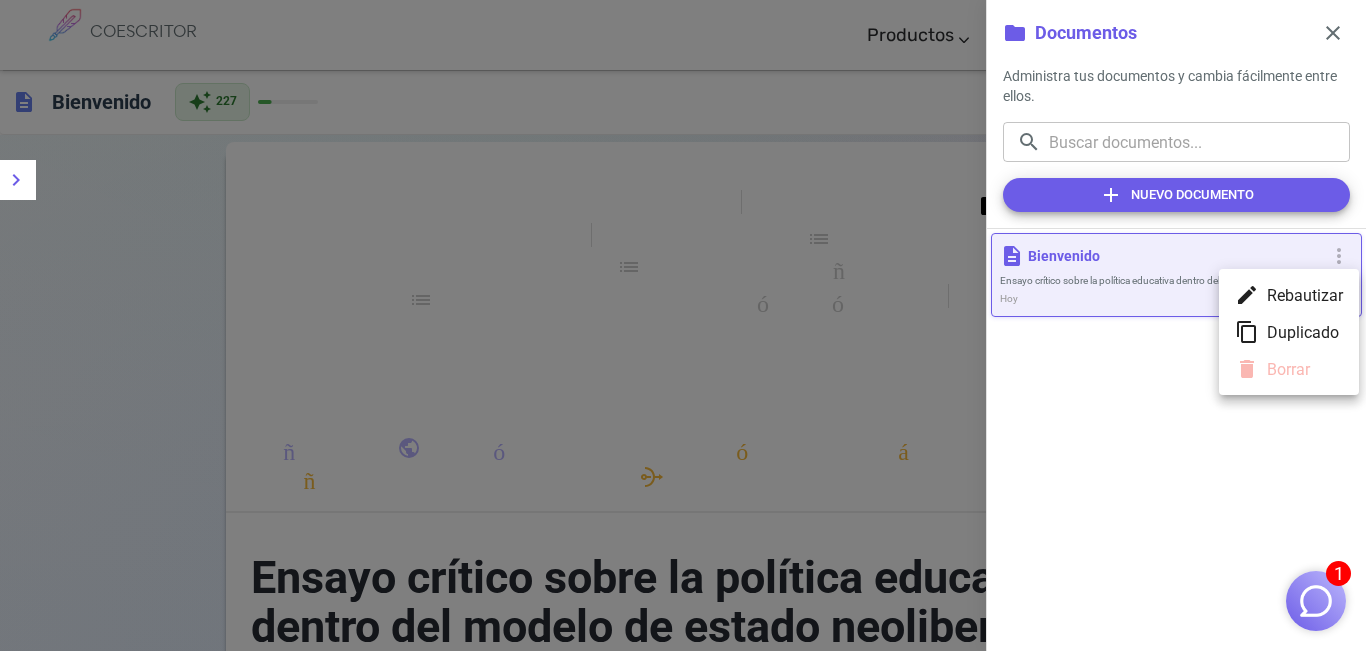click at bounding box center (683, 325) 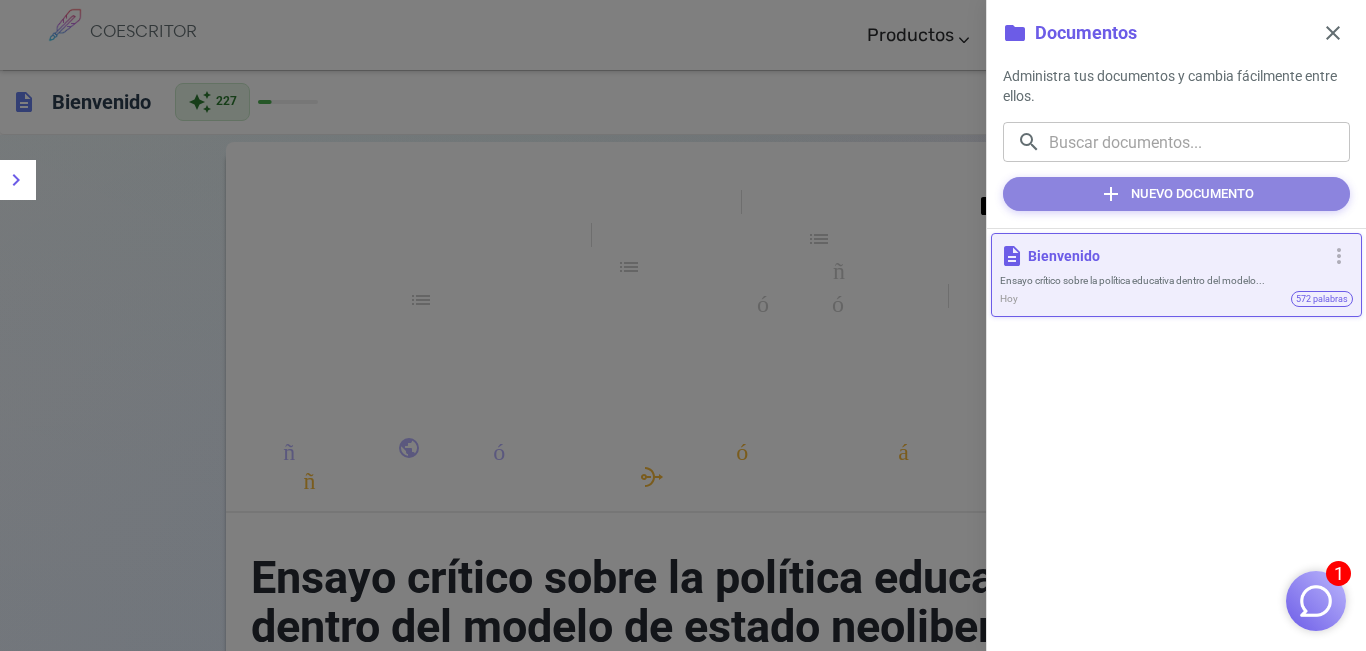 click on "Nuevo documento" at bounding box center [1192, 193] 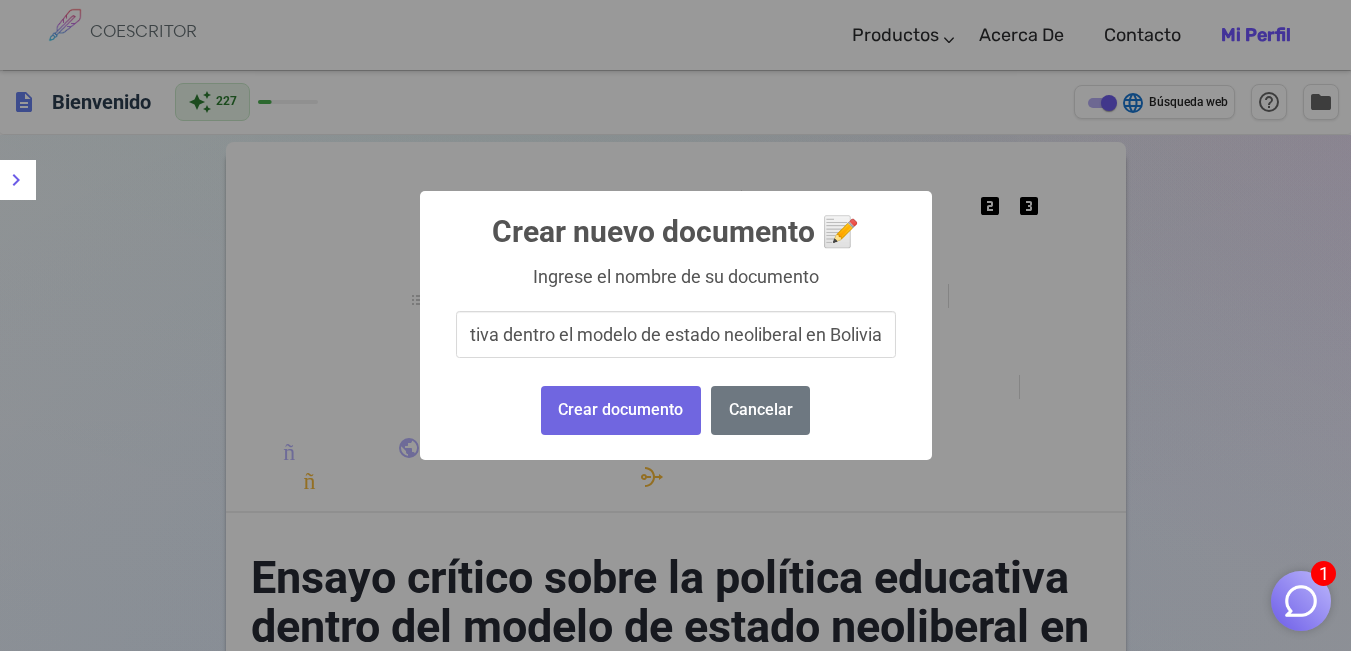 scroll, scrollTop: 0, scrollLeft: 301, axis: horizontal 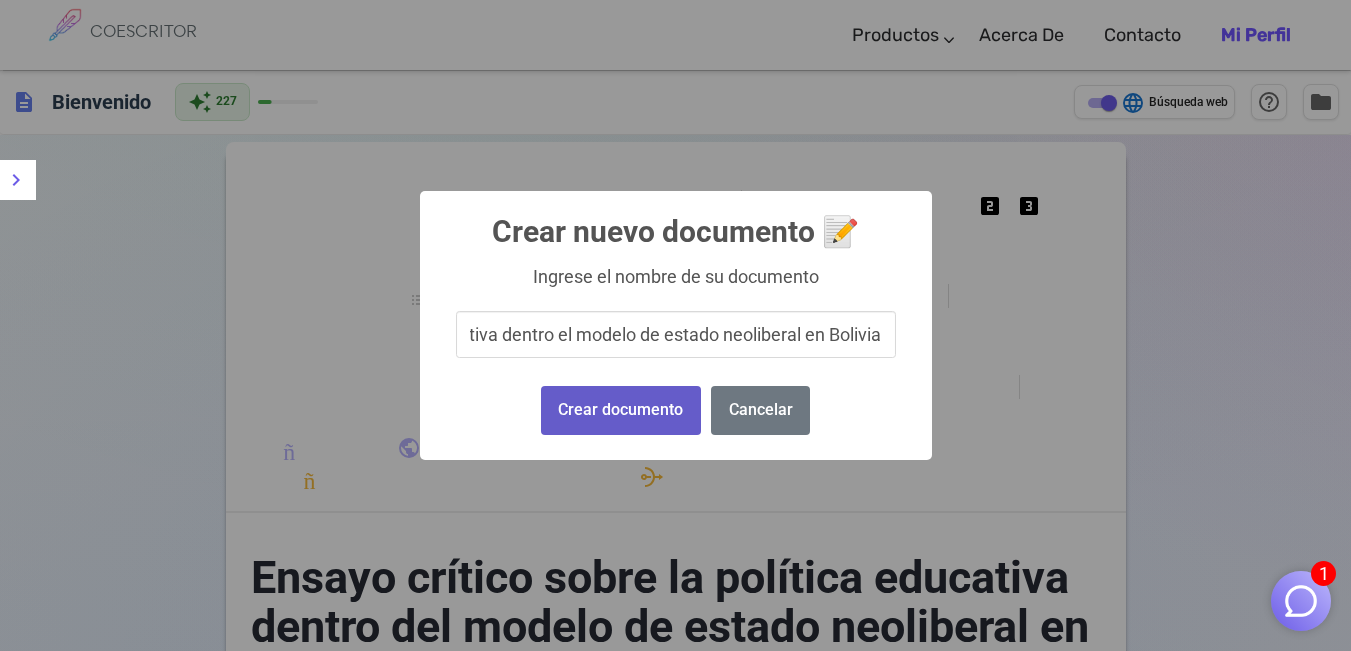 type on "Ensayo crítico sobre la política educativa dentro el modelo de estado neoliberal en Bolivia" 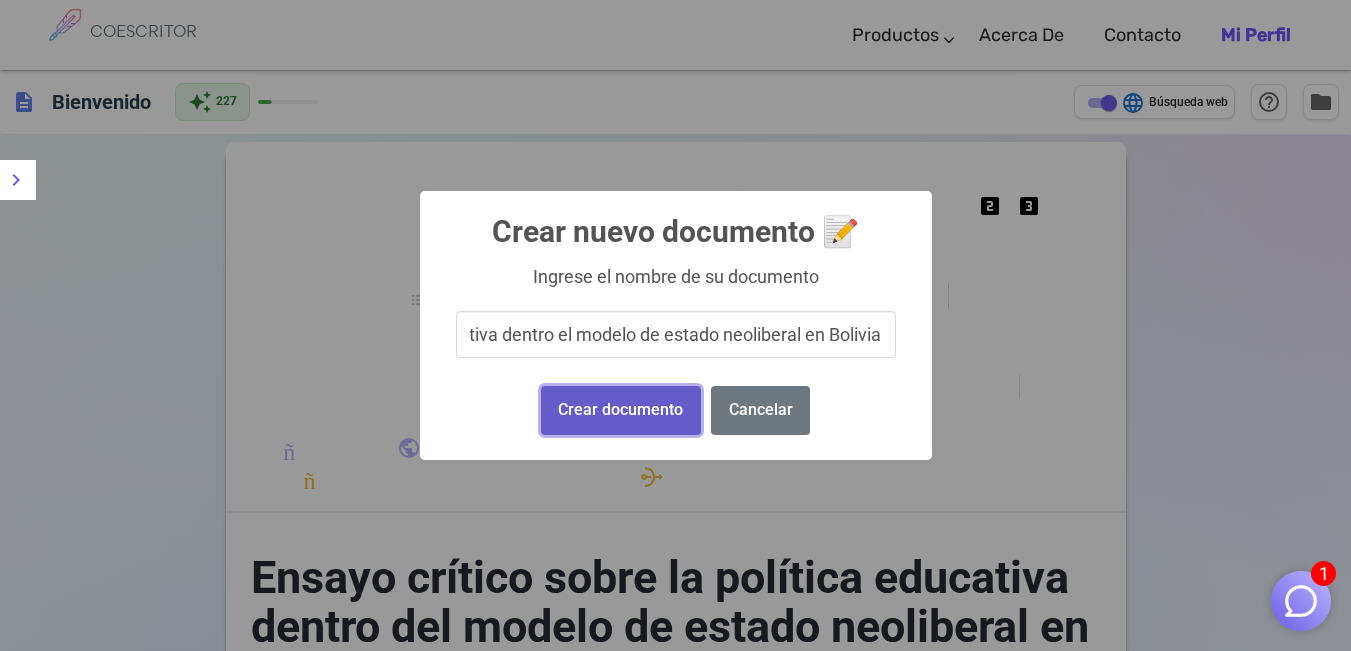 scroll, scrollTop: 0, scrollLeft: 0, axis: both 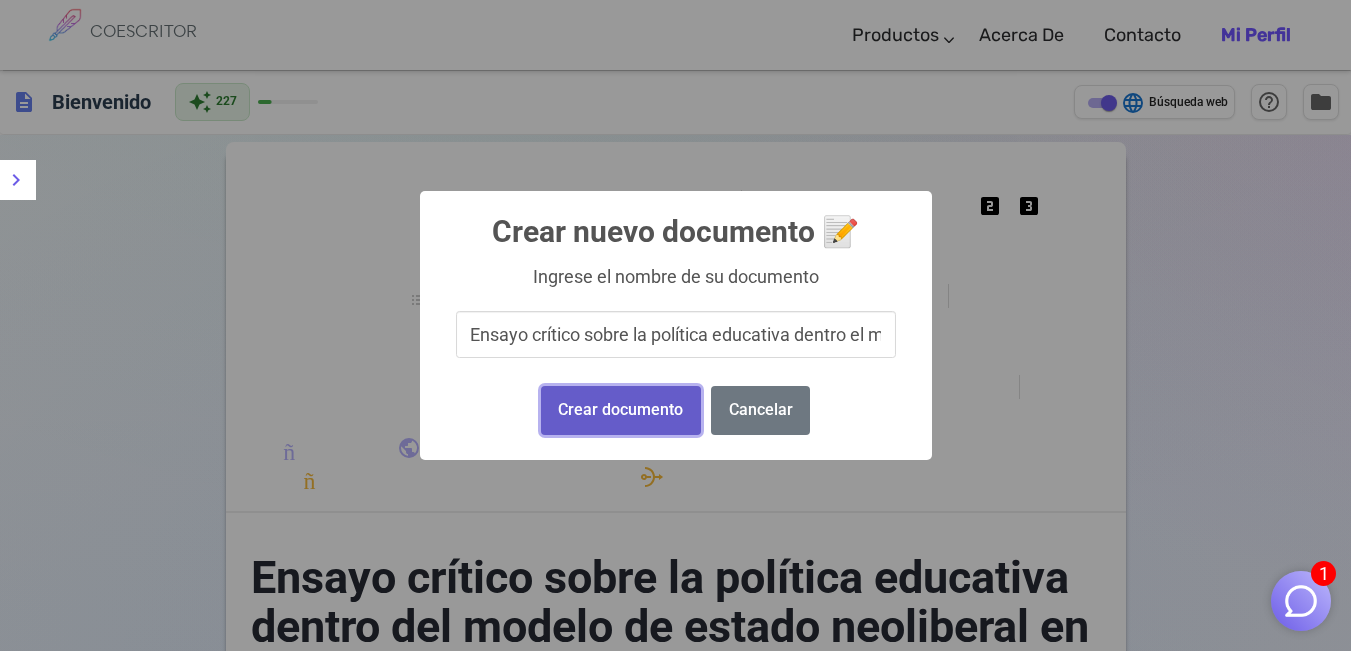 click on "Crear documento" at bounding box center [621, 410] 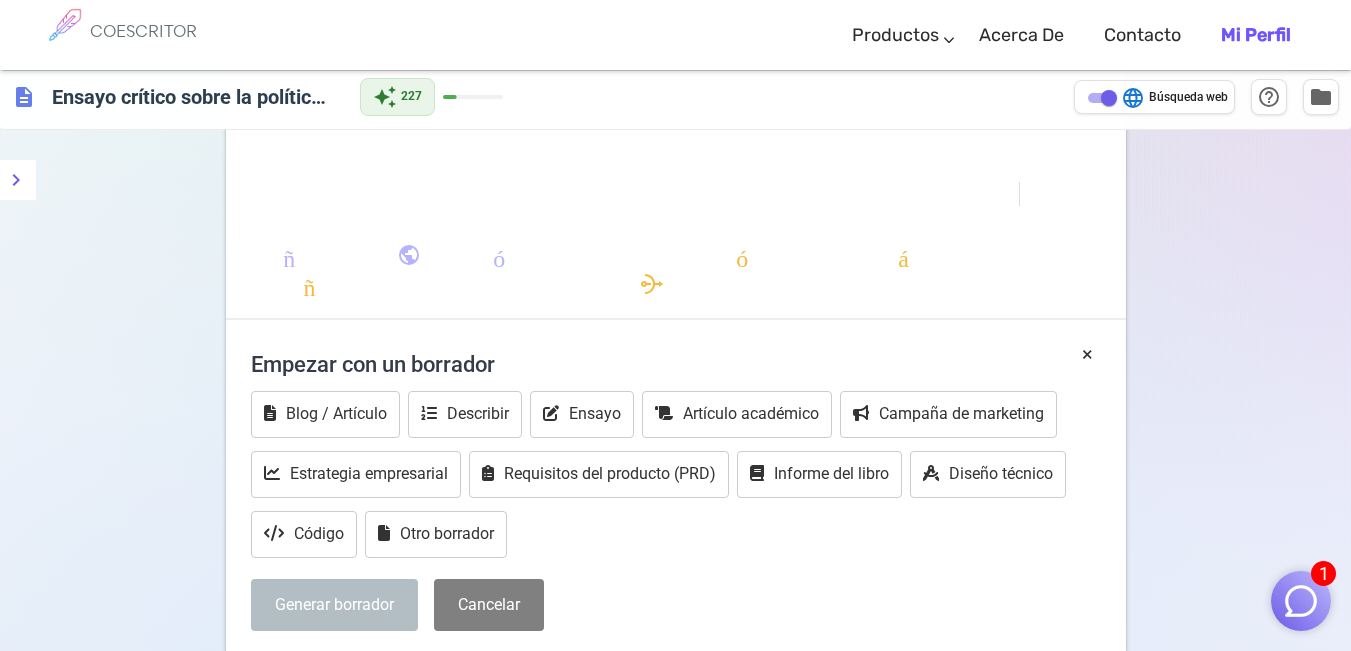 scroll, scrollTop: 198, scrollLeft: 0, axis: vertical 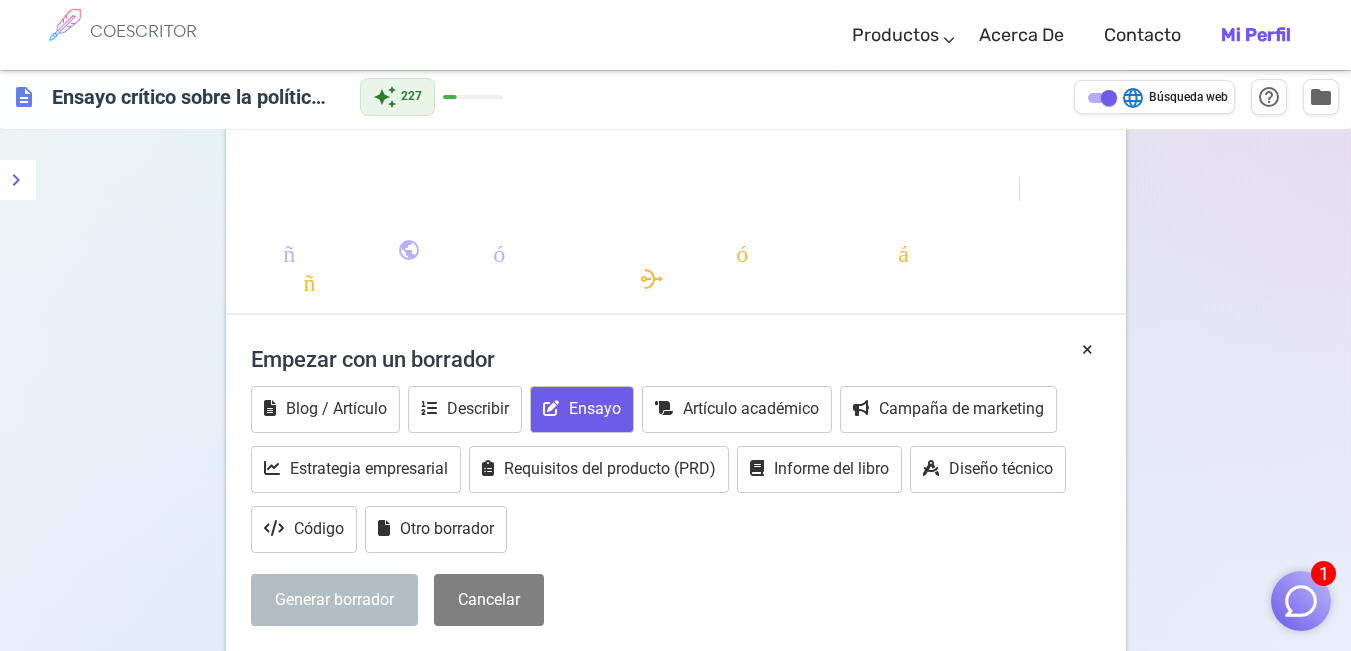 click on "Ensayo" at bounding box center (595, 408) 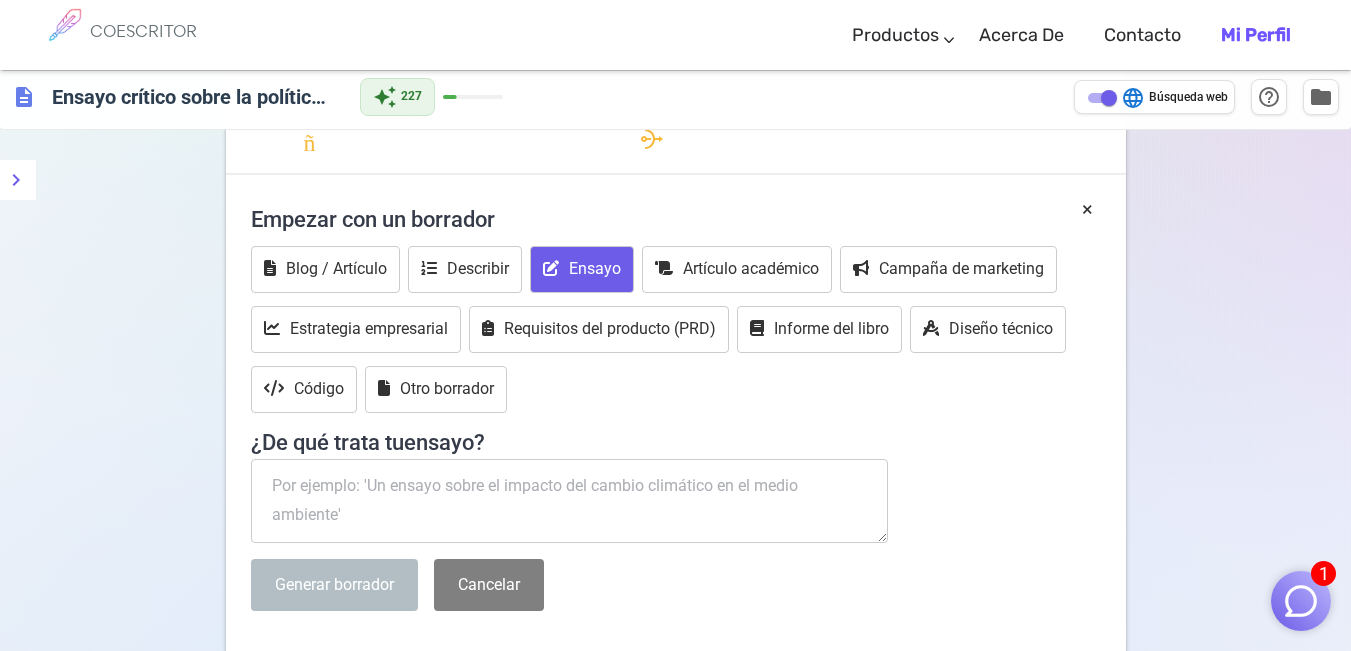 scroll, scrollTop: 391, scrollLeft: 0, axis: vertical 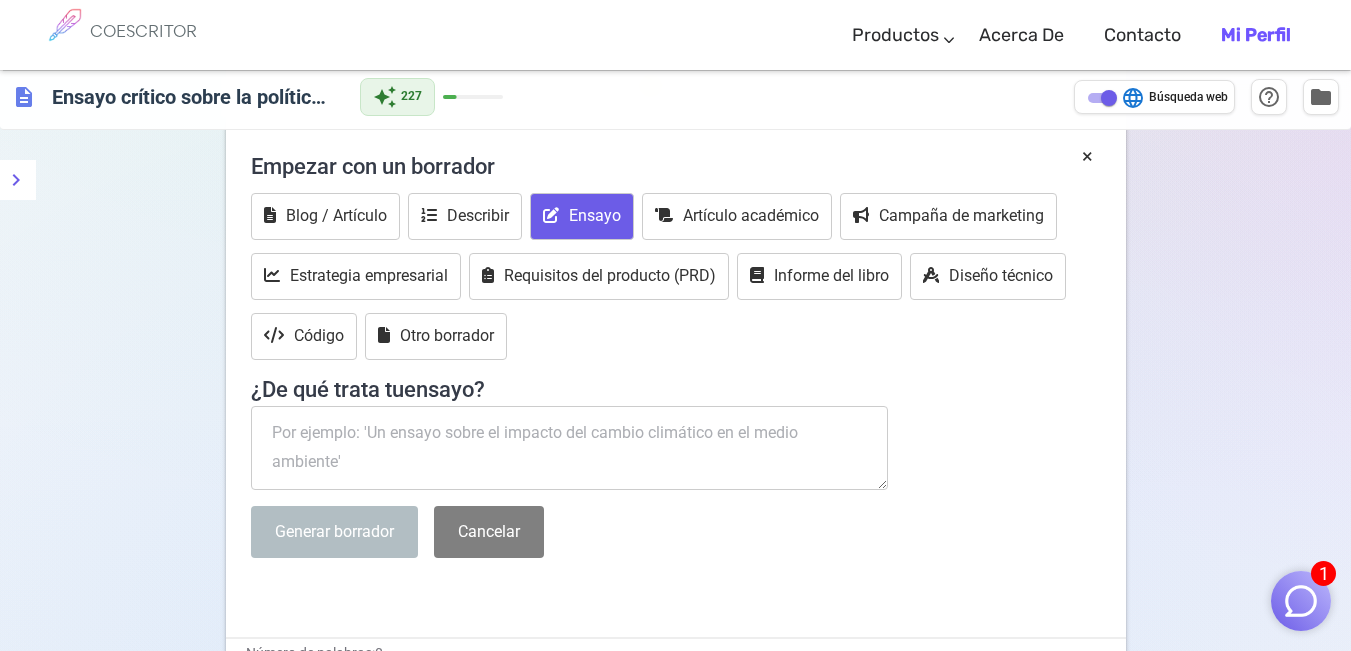 click at bounding box center (570, 448) 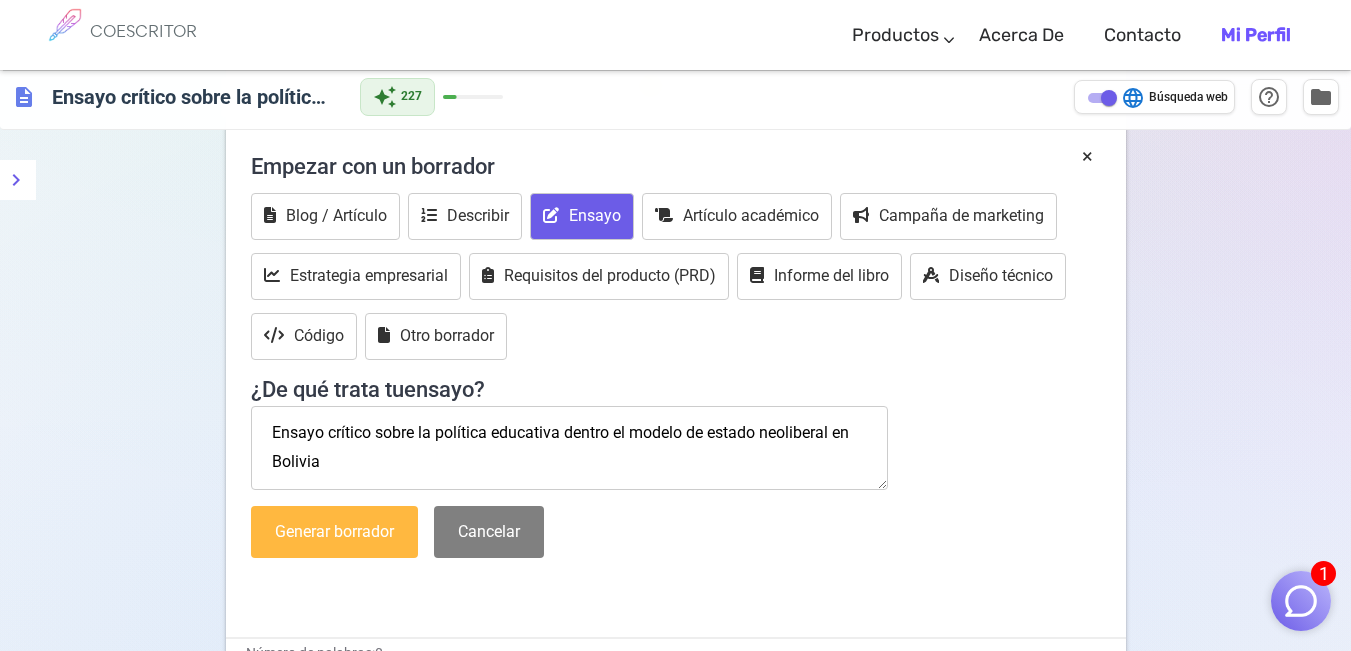 type on "Ensayo crítico sobre la política educativa dentro el modelo de estado neoliberal en Bolivia" 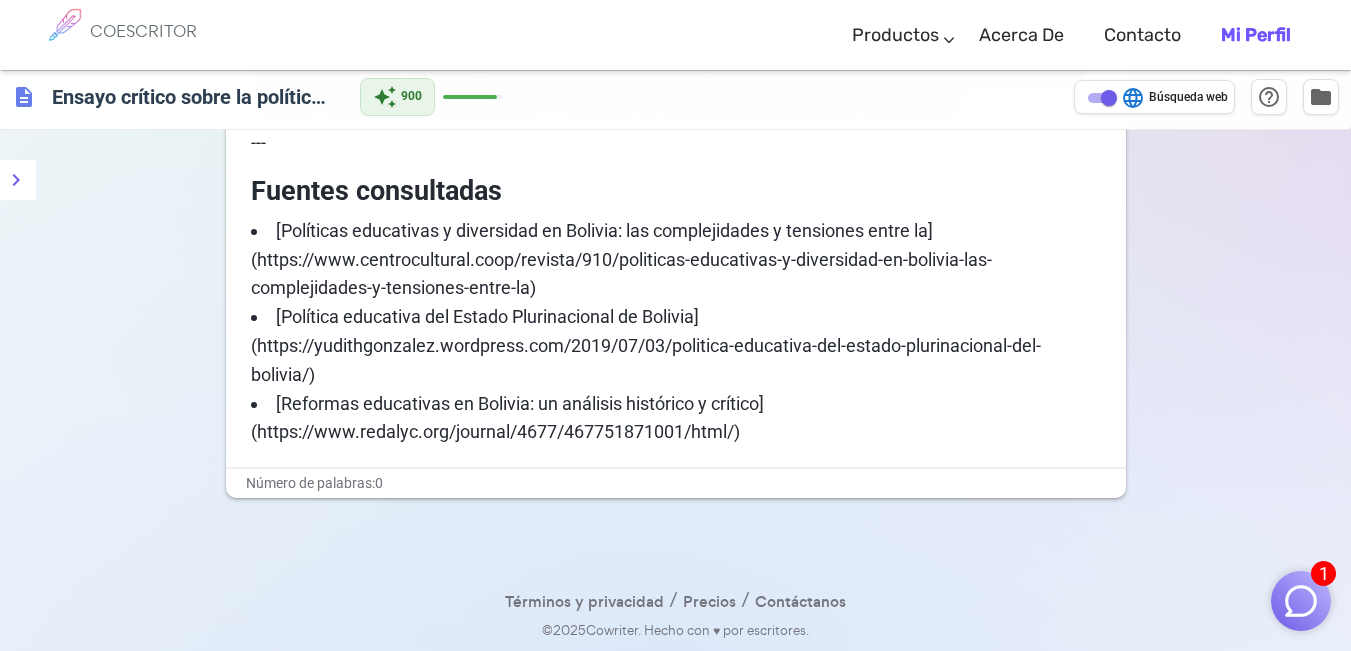 scroll, scrollTop: 2584, scrollLeft: 0, axis: vertical 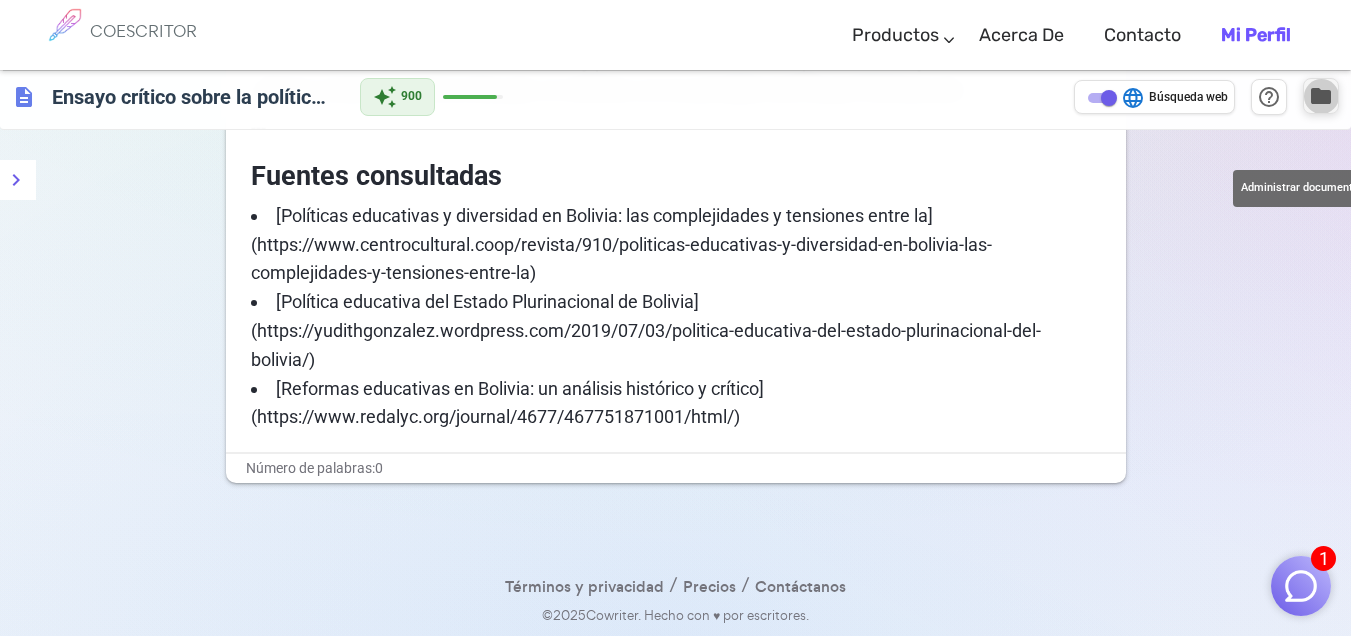 click on "folder" at bounding box center (1321, 96) 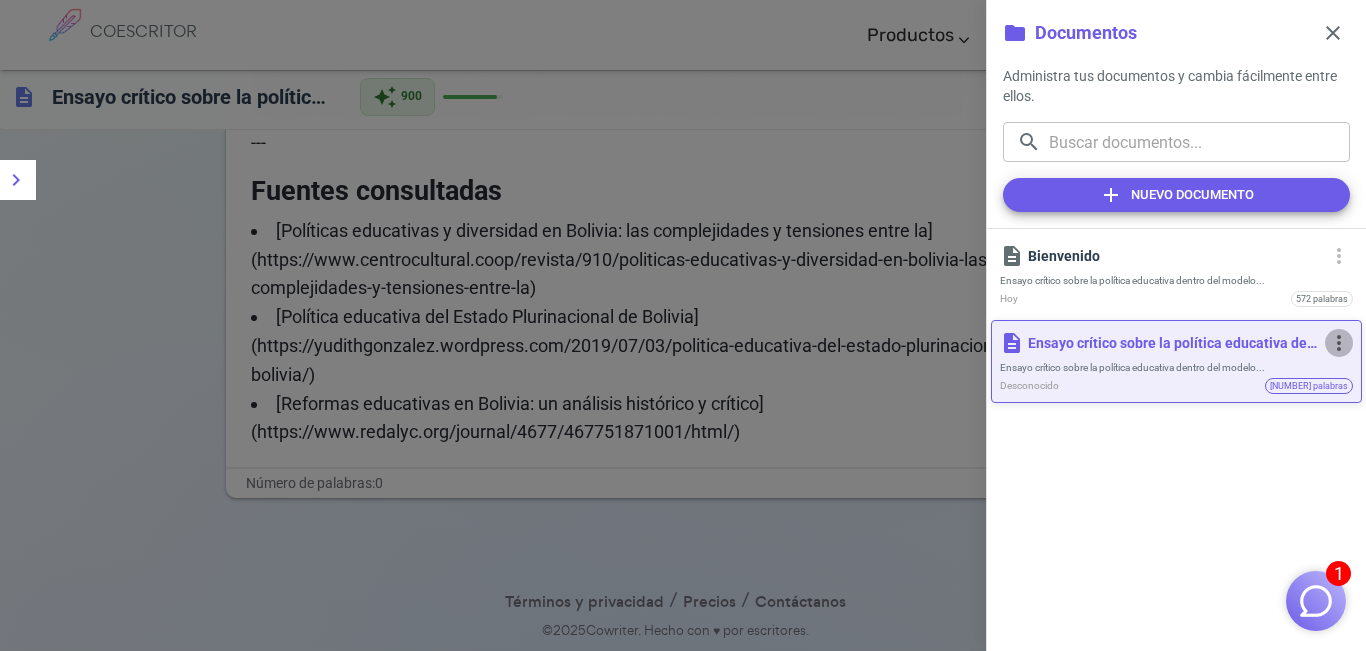 click on "more_vert" at bounding box center (1339, 343) 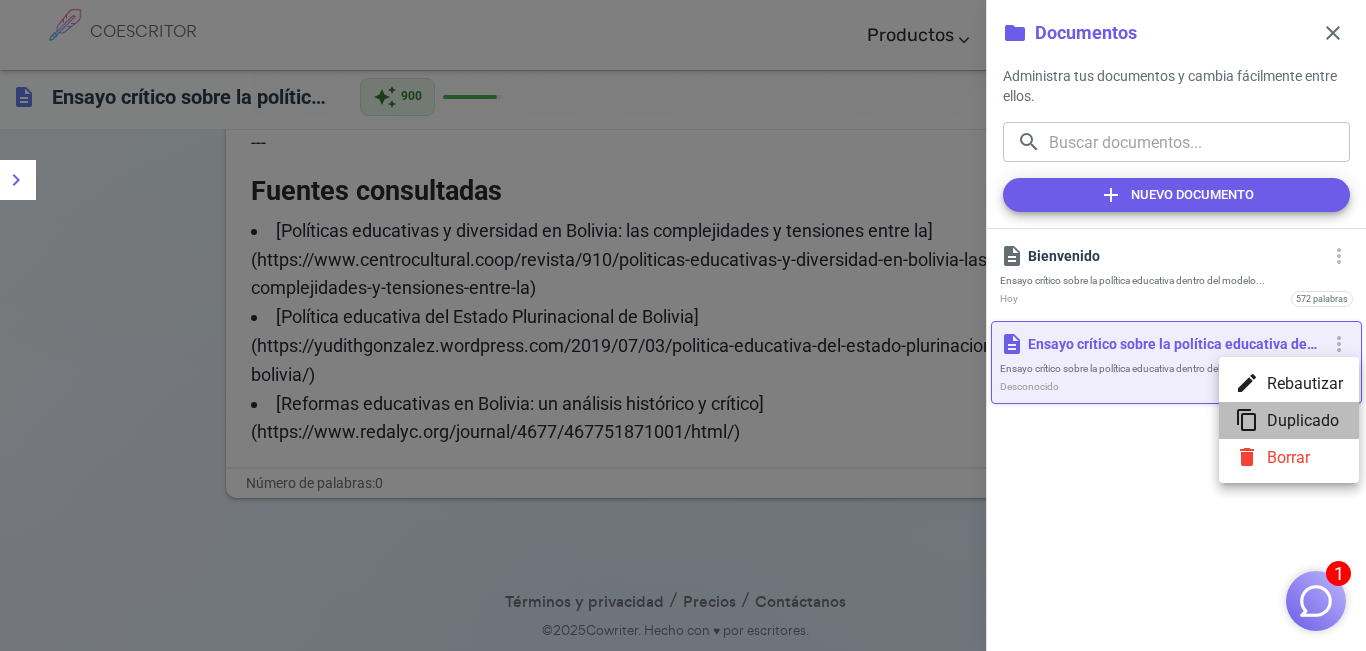 click on "Duplicado" at bounding box center (1303, 420) 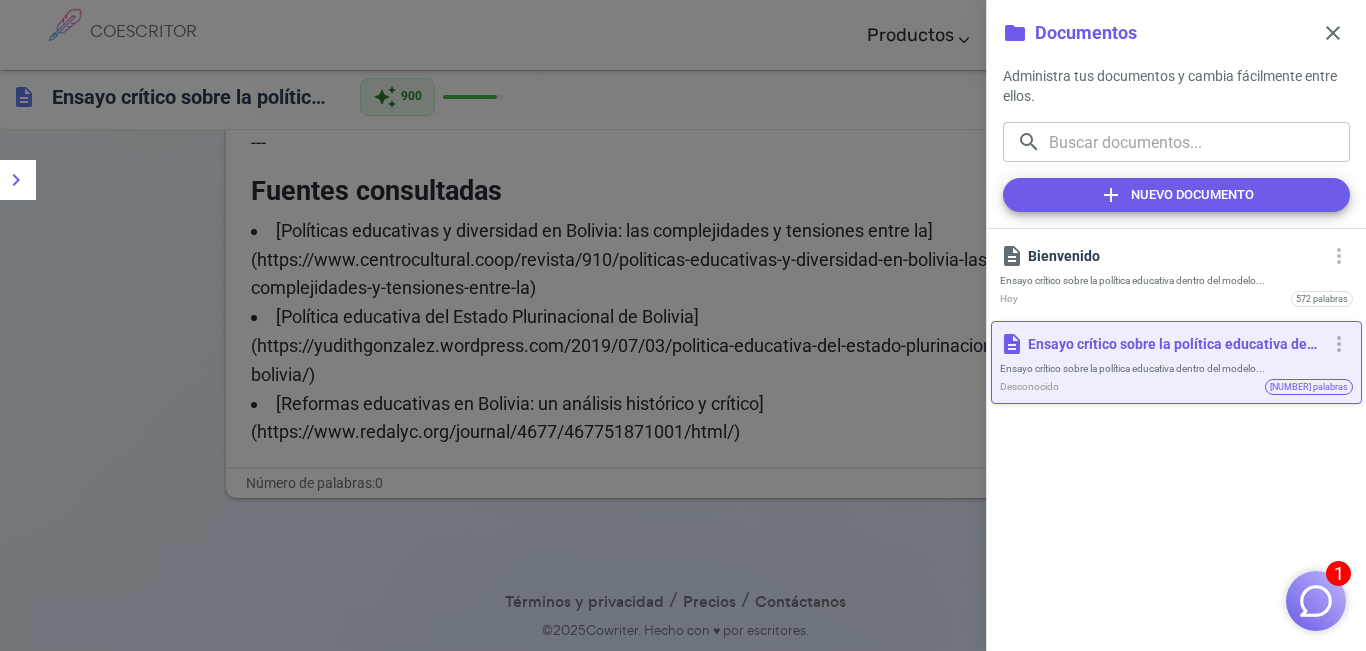 click at bounding box center (683, 325) 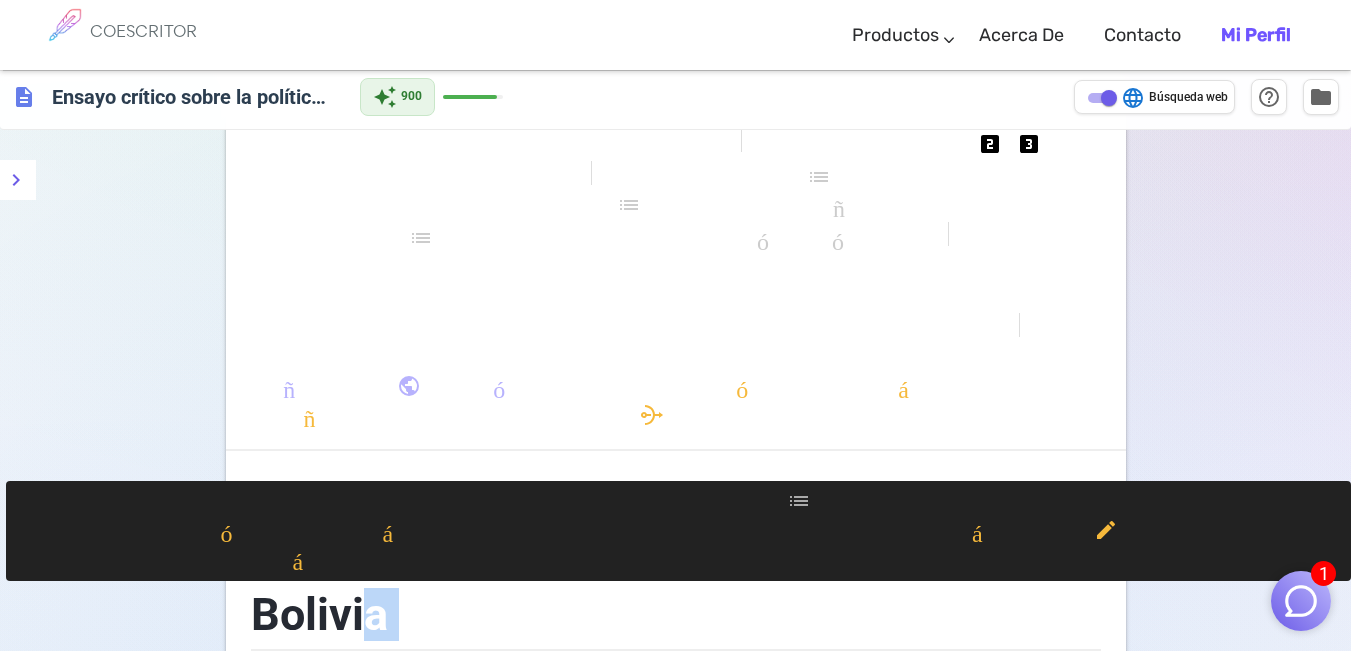 scroll, scrollTop: 65, scrollLeft: 0, axis: vertical 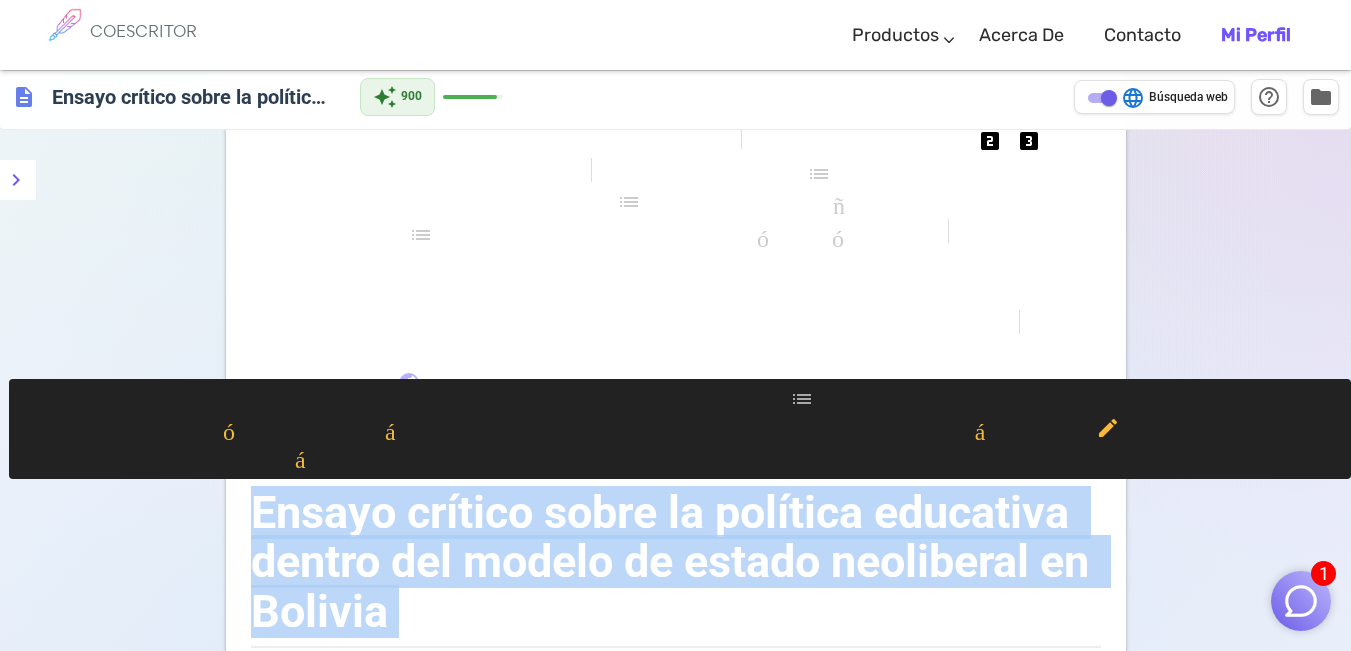 drag, startPoint x: 761, startPoint y: 438, endPoint x: 250, endPoint y: 510, distance: 516.0475 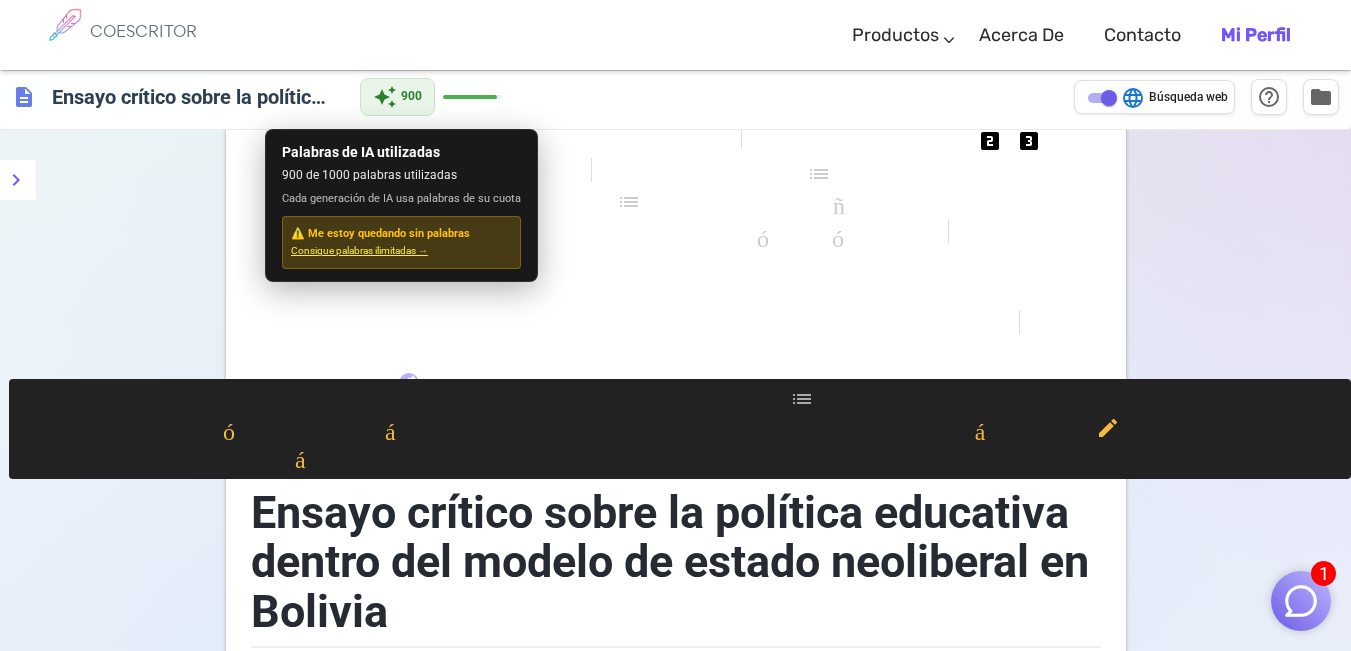 click on "Consigue palabras ilimitadas →" at bounding box center (359, 250) 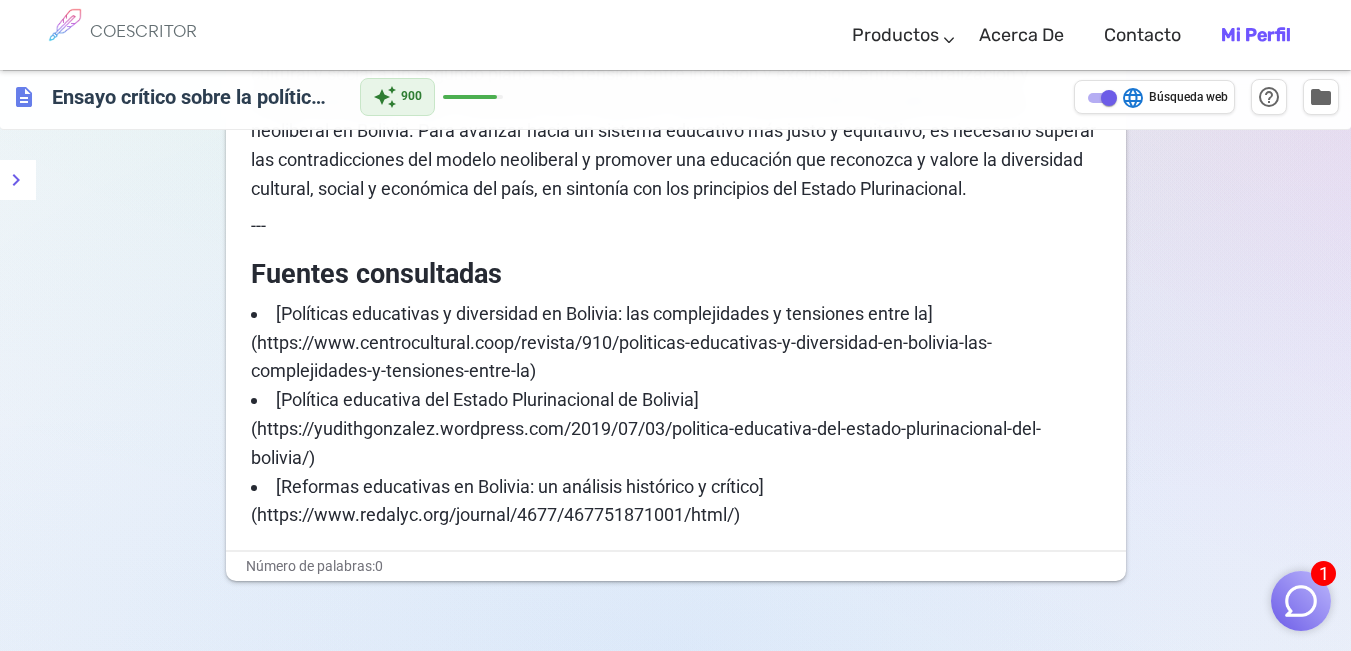 scroll, scrollTop: 2584, scrollLeft: 0, axis: vertical 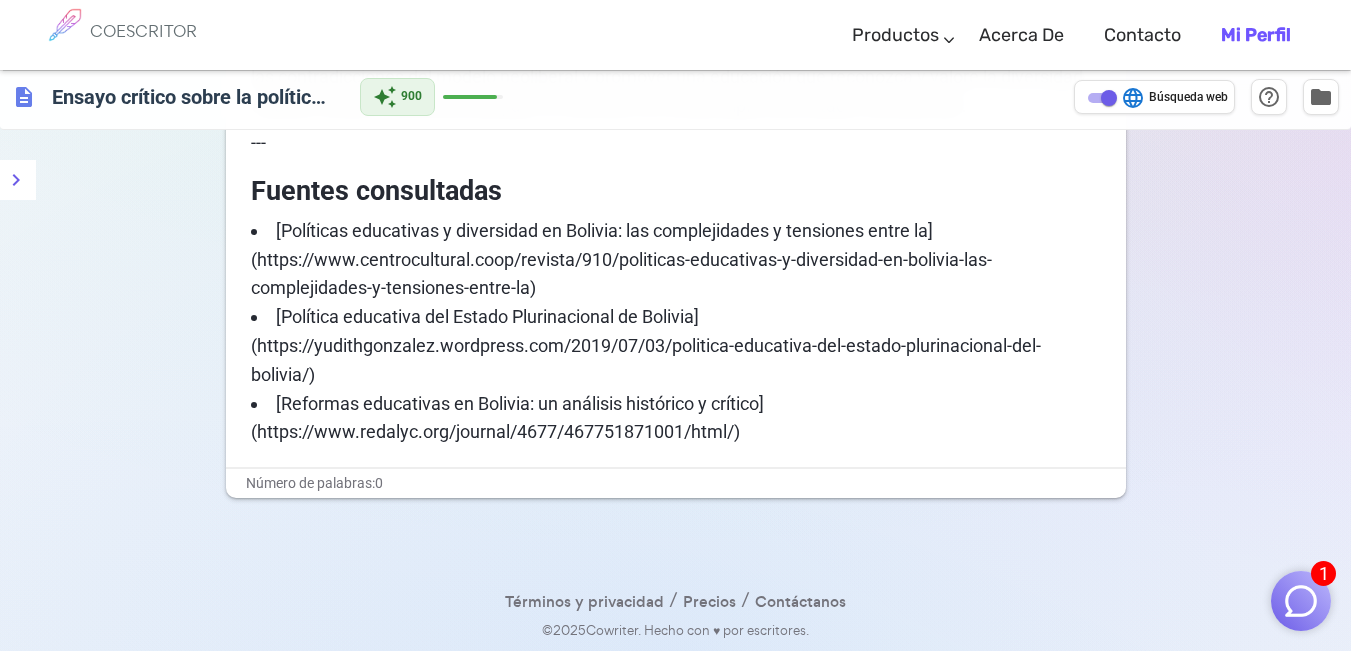 click on "[Reformas educativas en Bolivia: un análisis histórico y crítico](https://www.redalyc.org/journal/4677/467751871001/html/)" at bounding box center [507, 418] 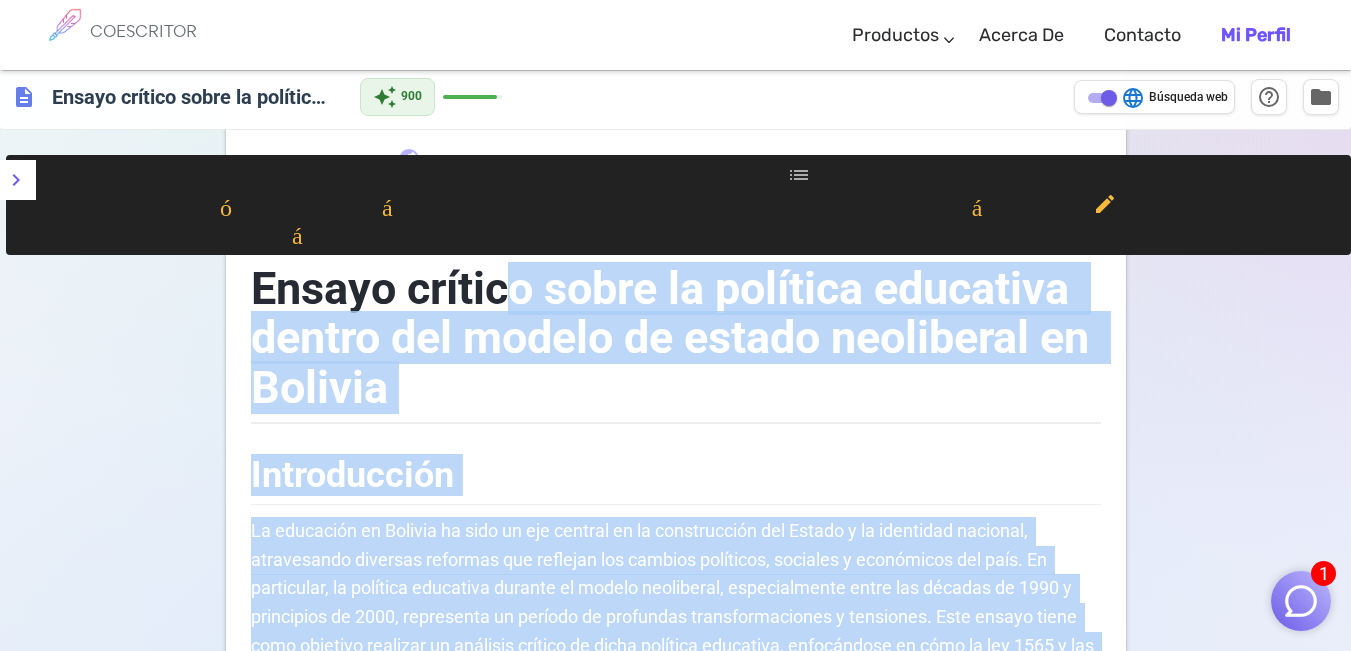 scroll, scrollTop: 0, scrollLeft: 0, axis: both 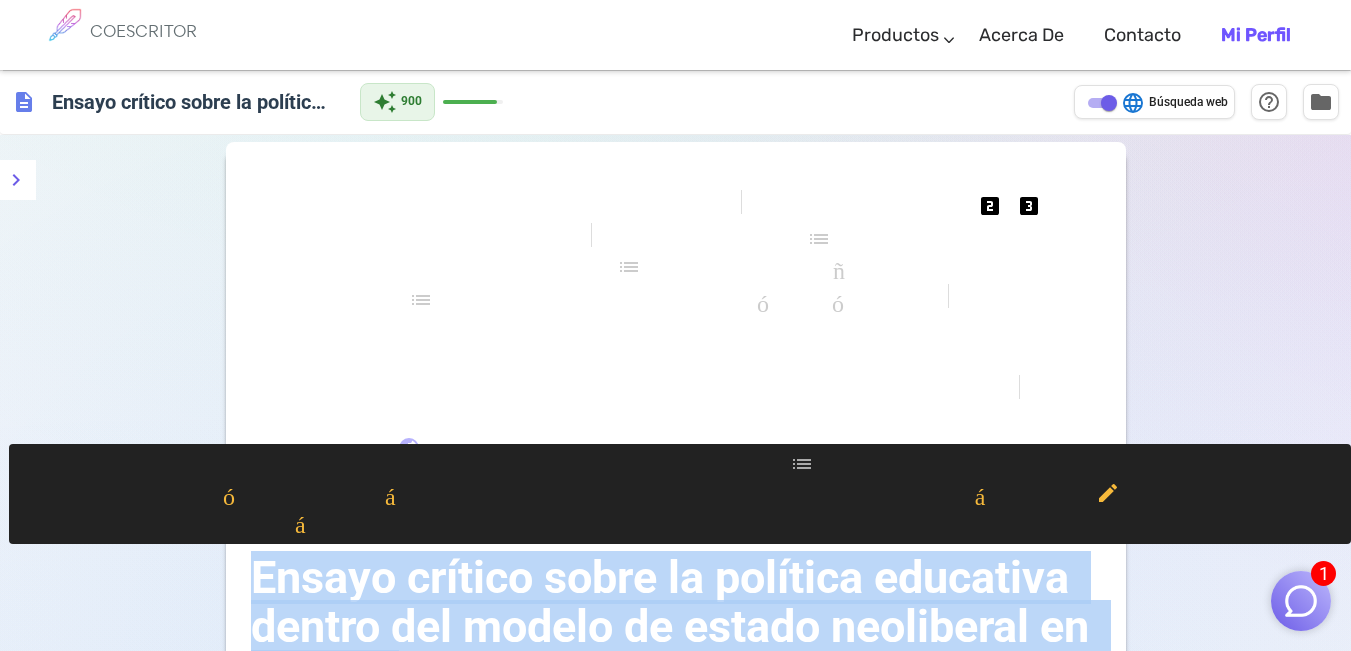 drag, startPoint x: 751, startPoint y: 435, endPoint x: 257, endPoint y: 588, distance: 517.1509 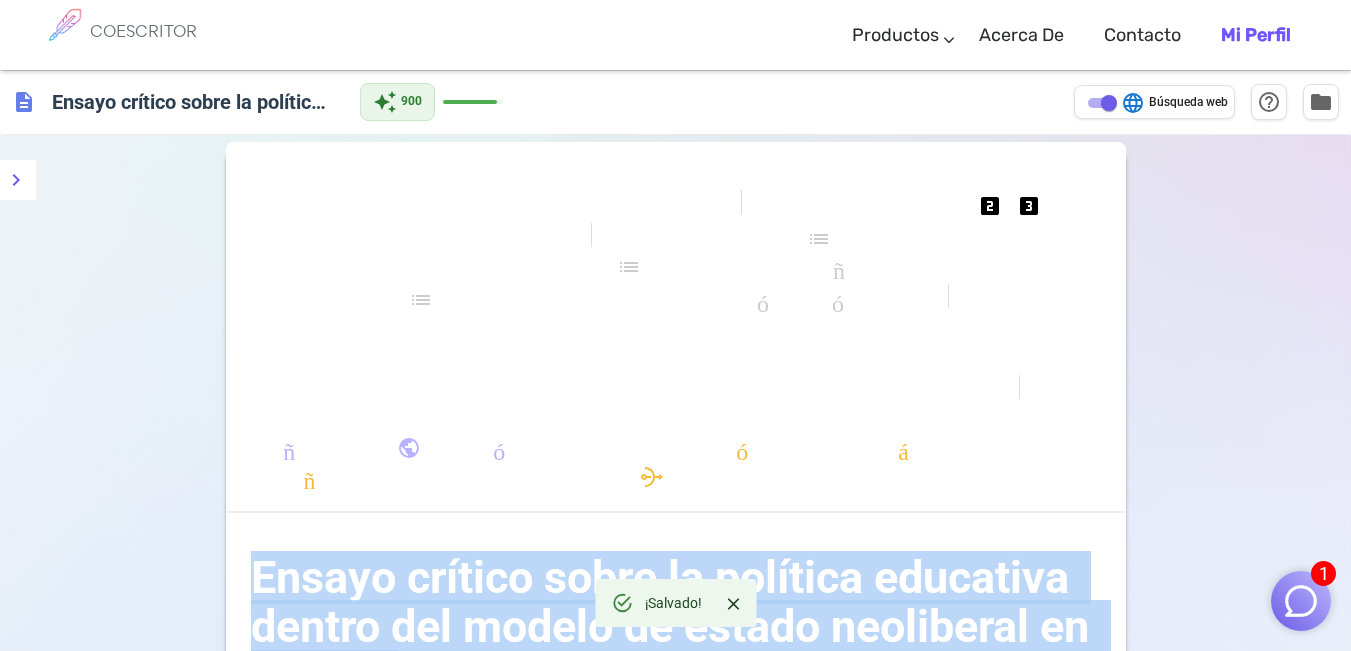 click 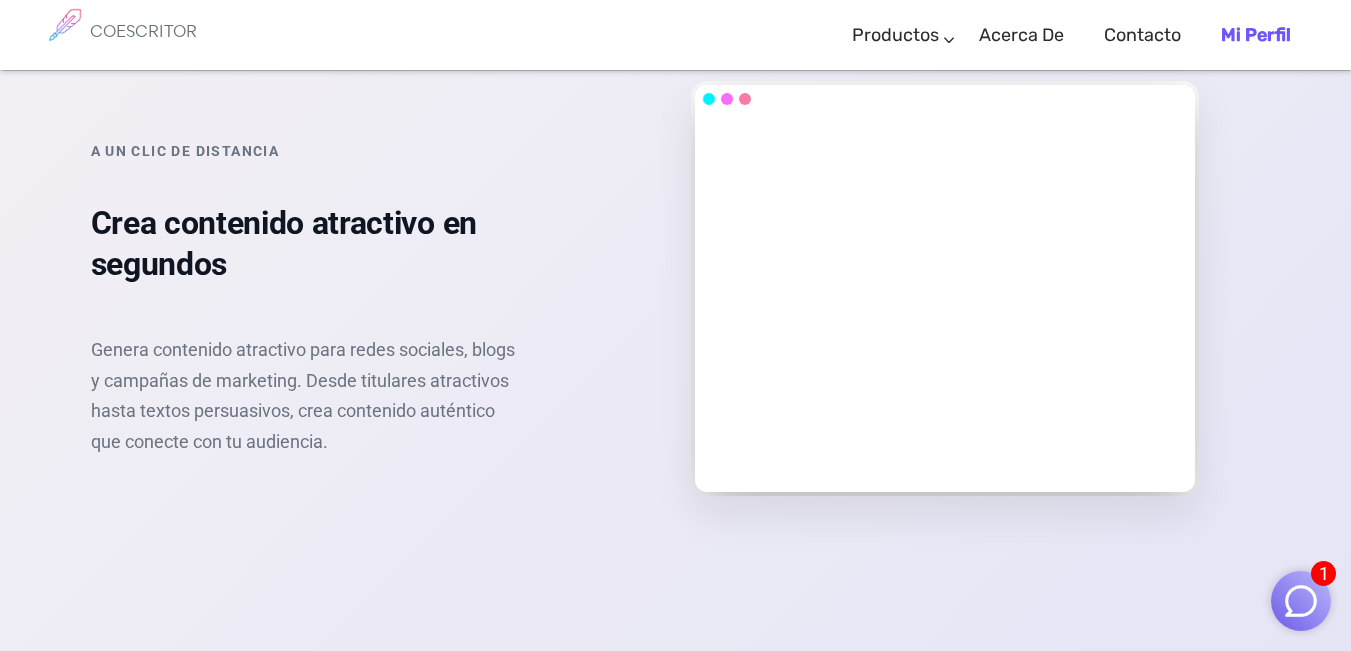 scroll, scrollTop: 4707, scrollLeft: 0, axis: vertical 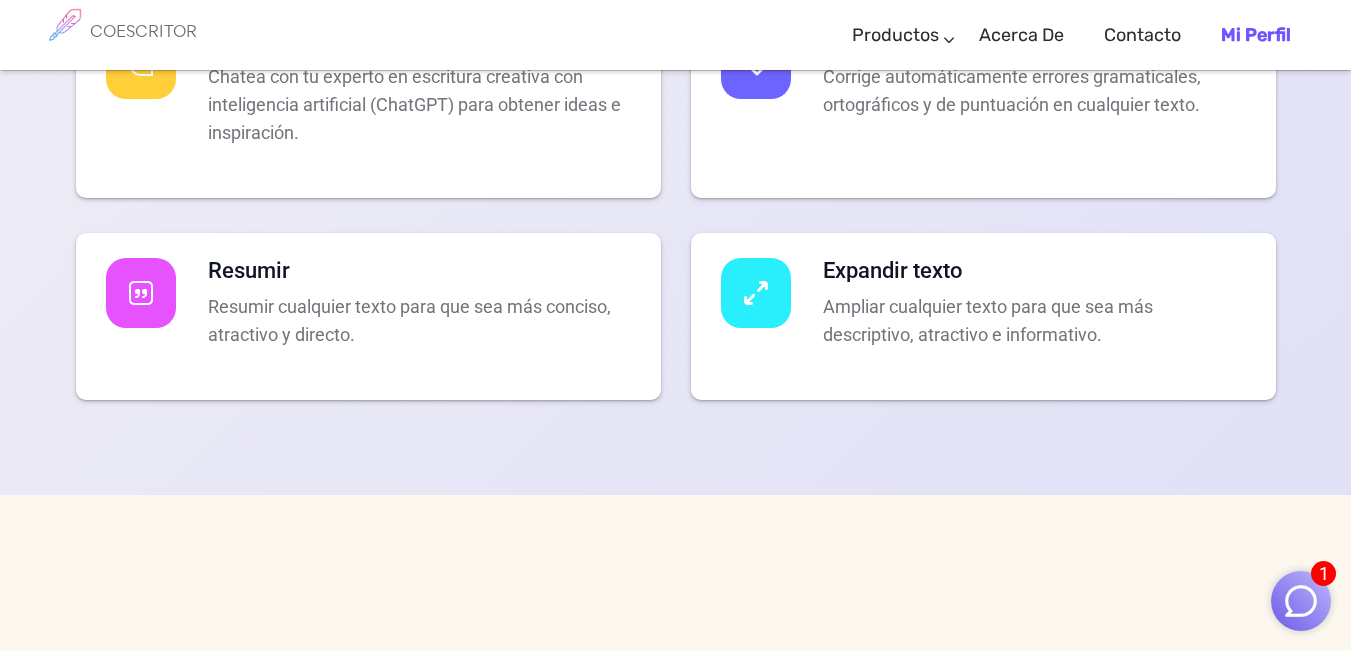 click at bounding box center [141, -137] 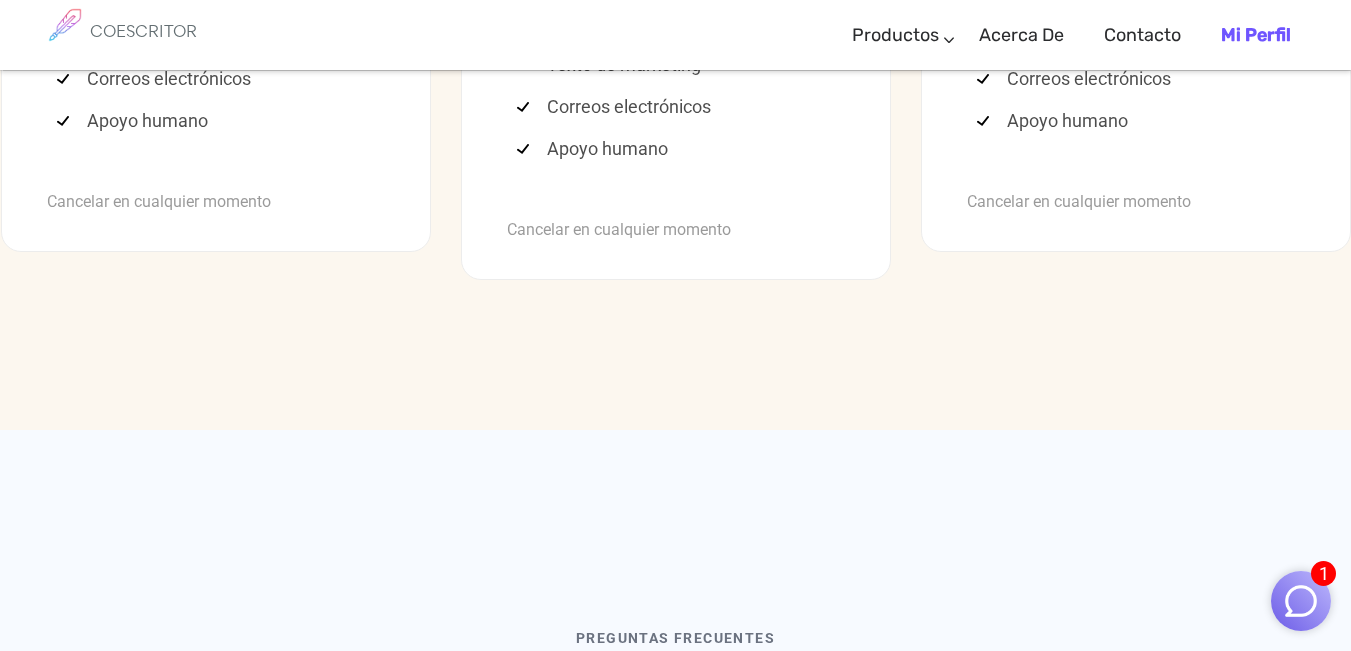 scroll, scrollTop: 5731, scrollLeft: 0, axis: vertical 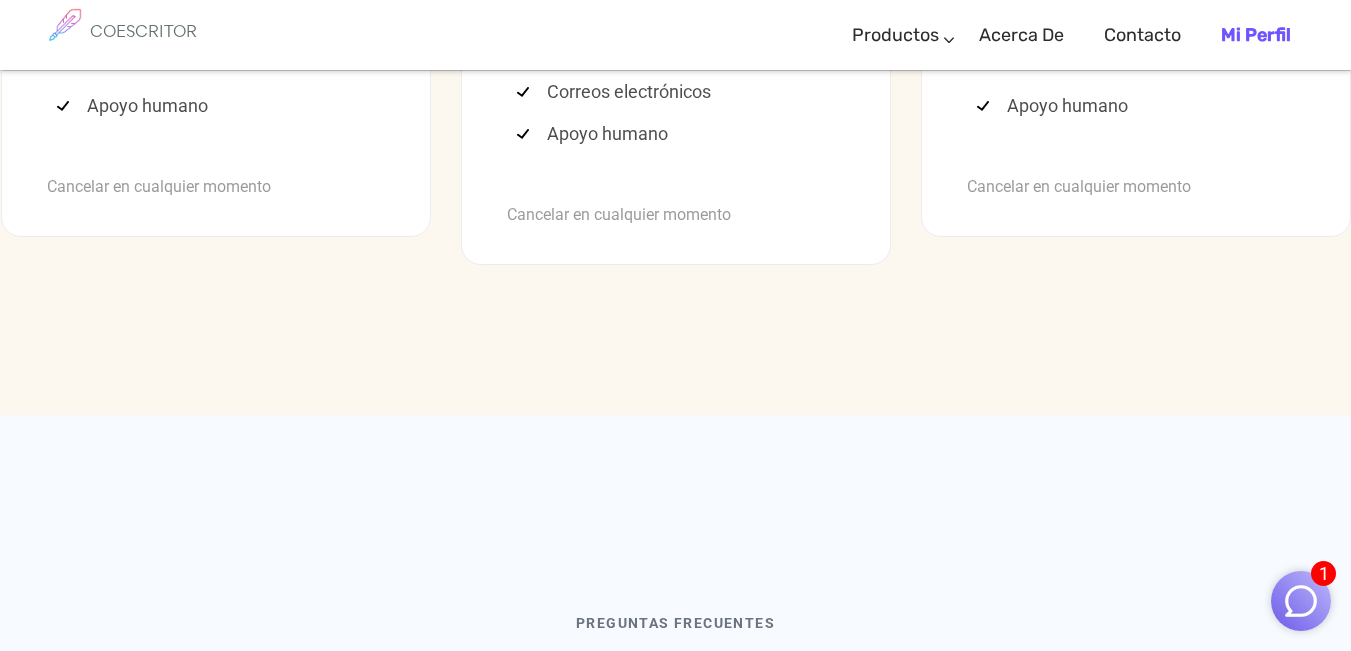click on "Empieza ahora gratis" at bounding box center [215, -277] 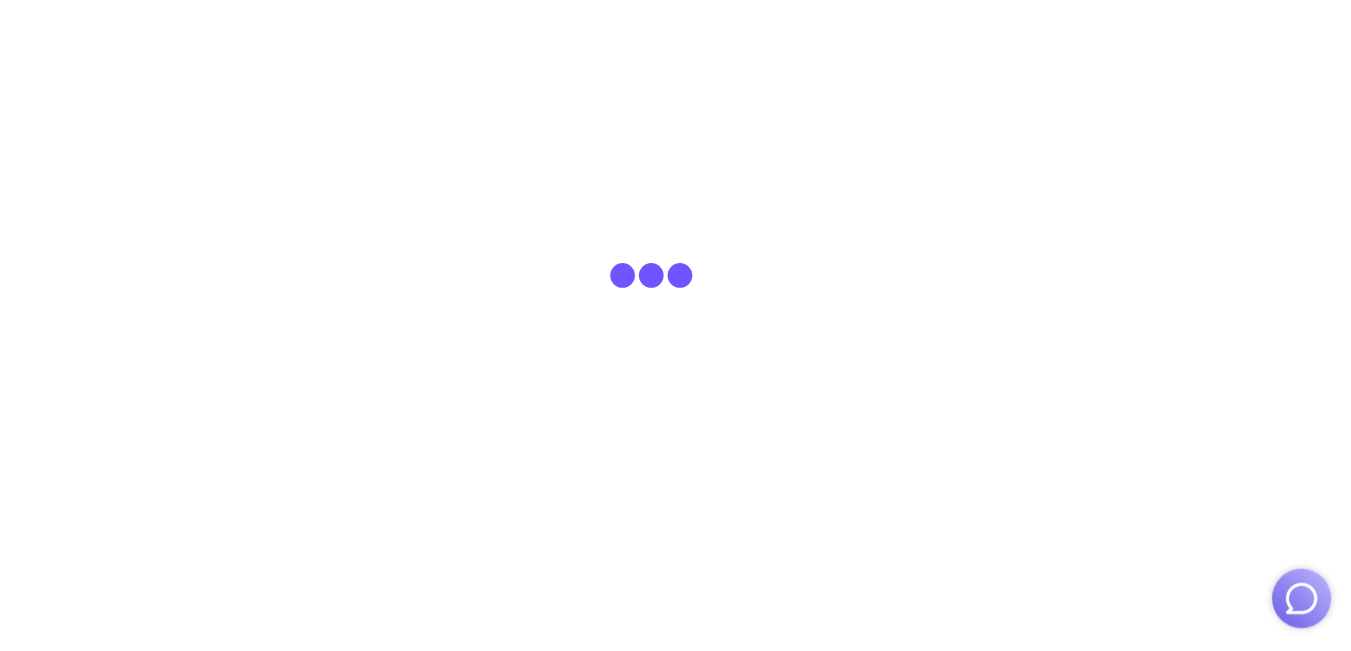 scroll, scrollTop: 0, scrollLeft: 0, axis: both 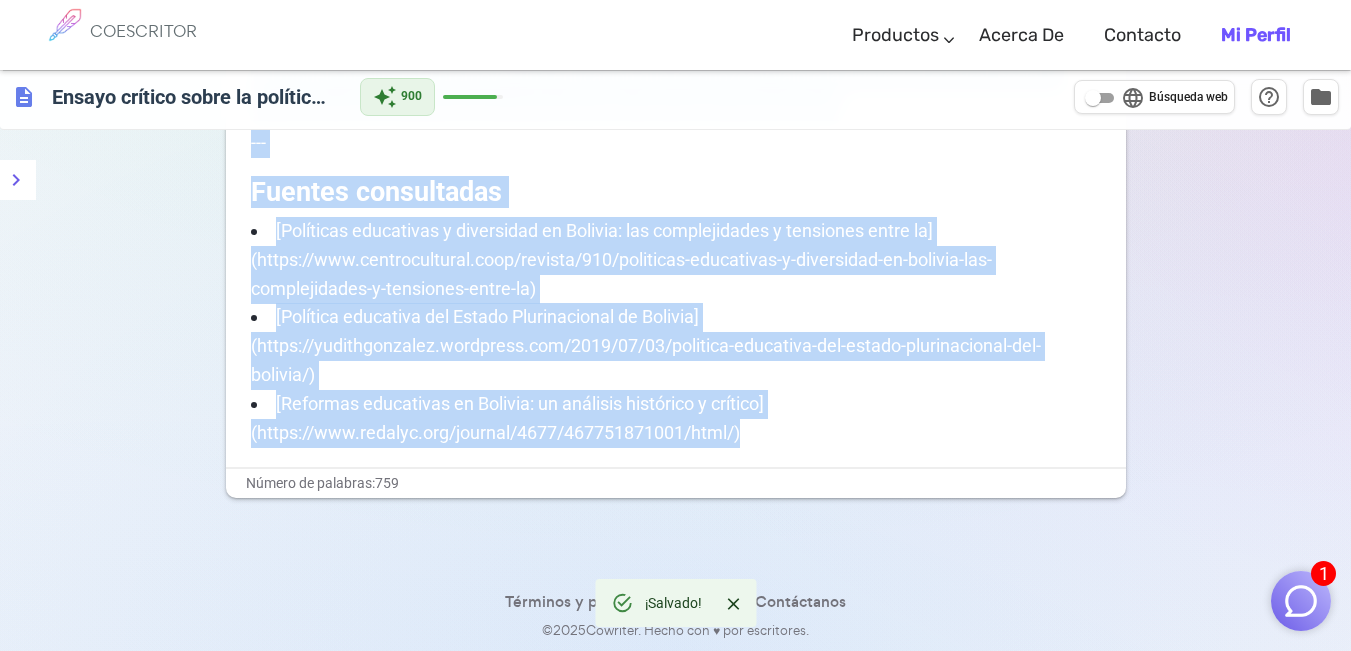 drag, startPoint x: 255, startPoint y: 273, endPoint x: 801, endPoint y: 450, distance: 573.973 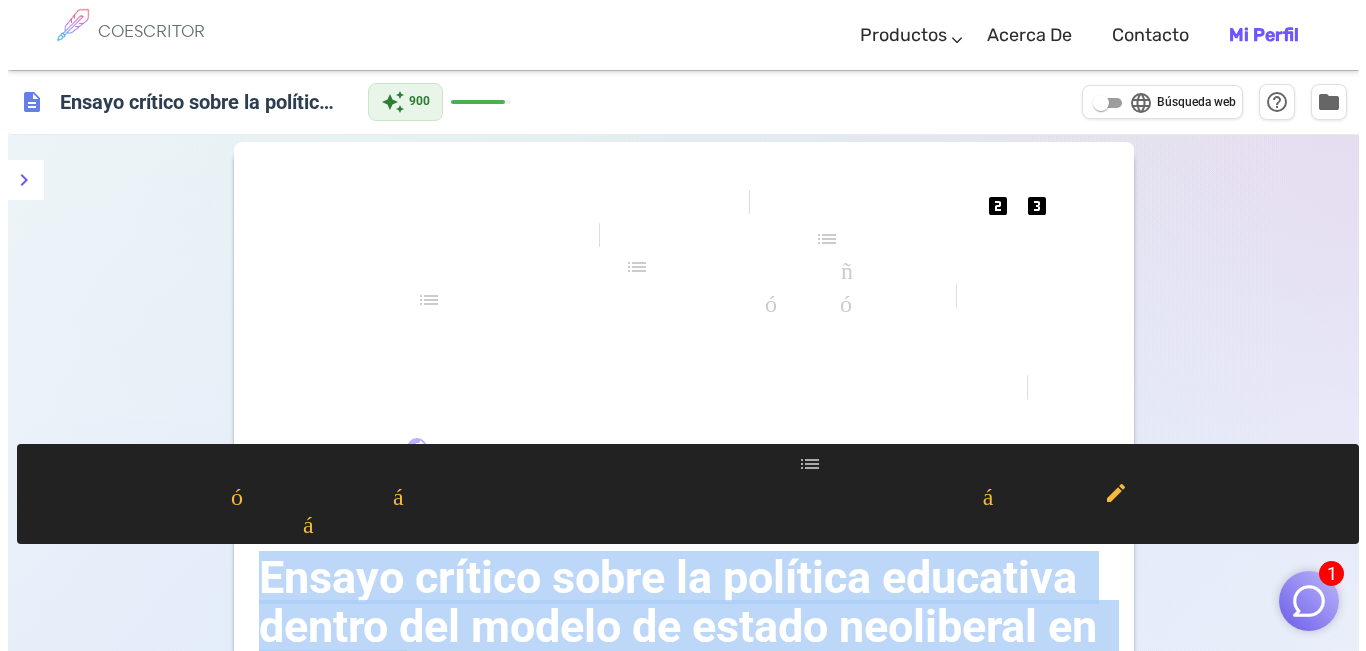 scroll, scrollTop: 200, scrollLeft: 0, axis: vertical 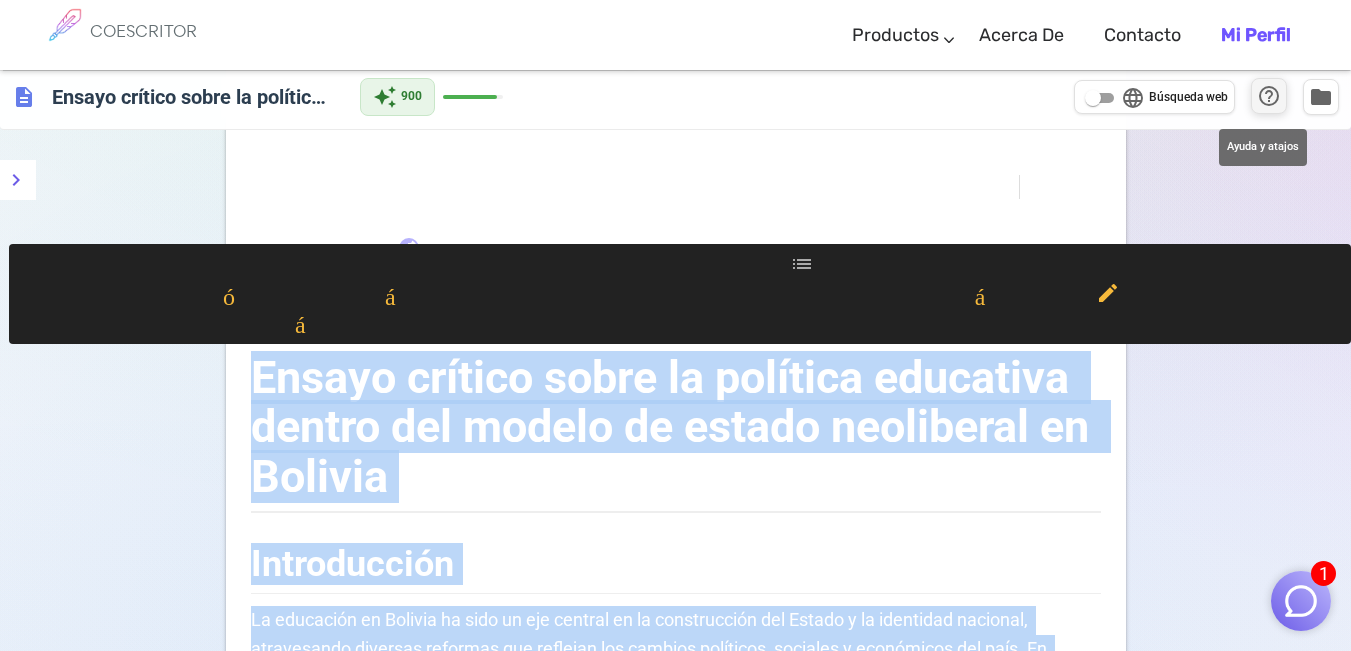 click on "help_outline" at bounding box center [1269, 96] 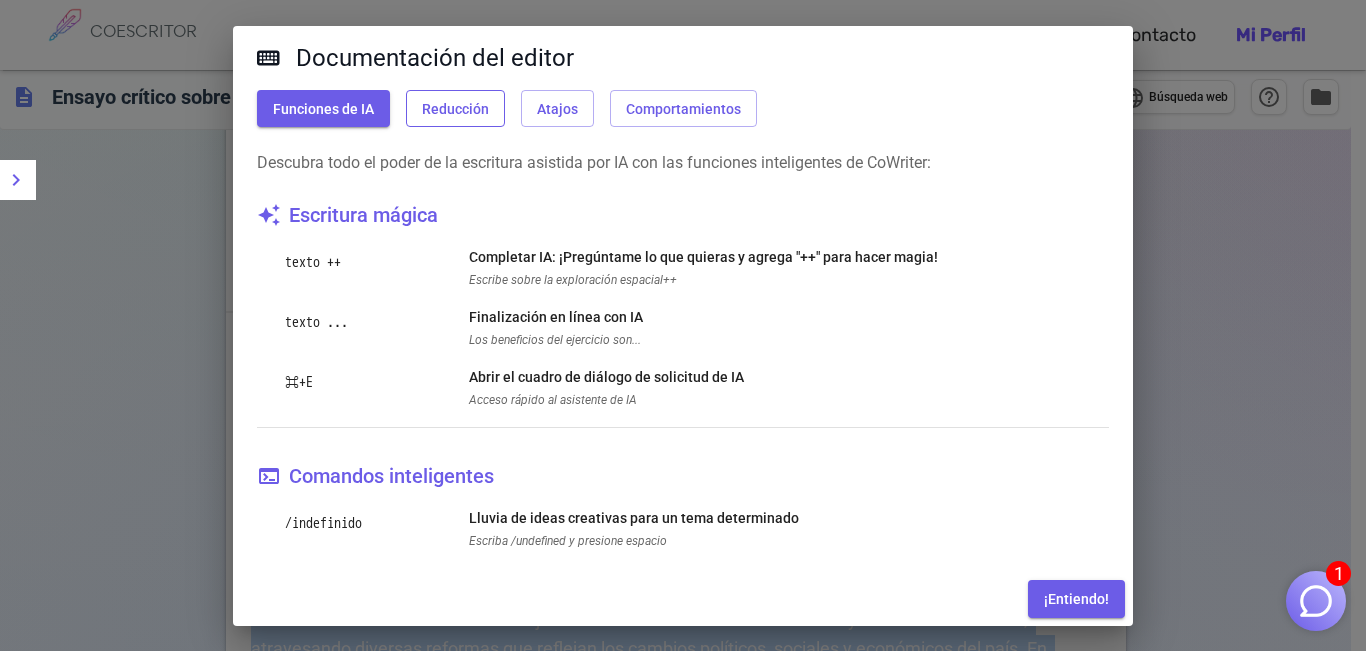 click on "Reducción" at bounding box center (455, 109) 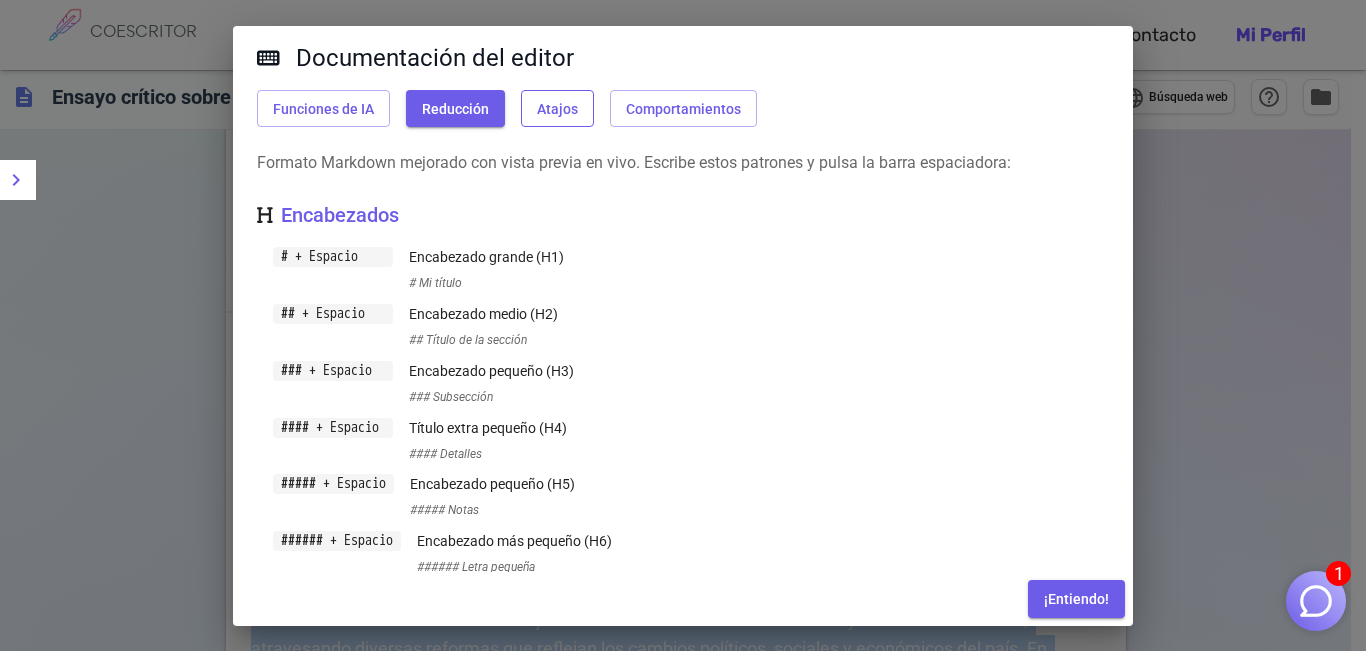 click on "Atajos" at bounding box center (557, 109) 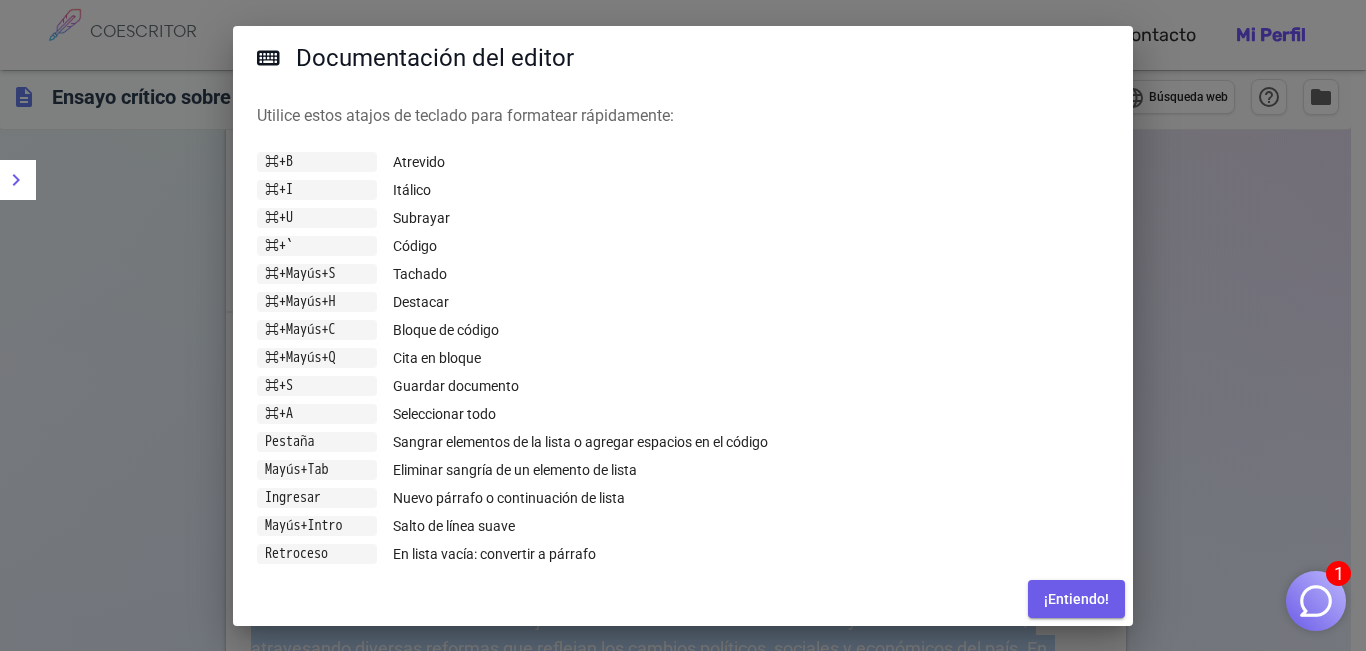 scroll, scrollTop: 68, scrollLeft: 0, axis: vertical 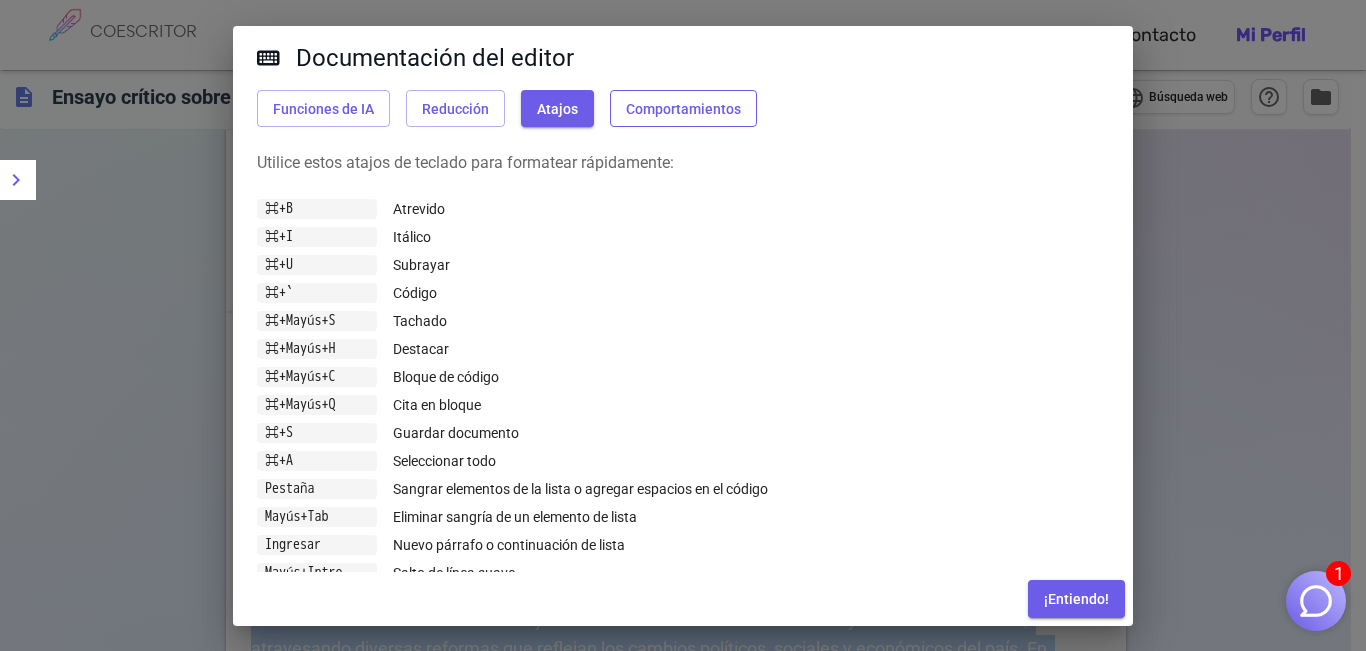 click on "Comportamientos" at bounding box center (683, 109) 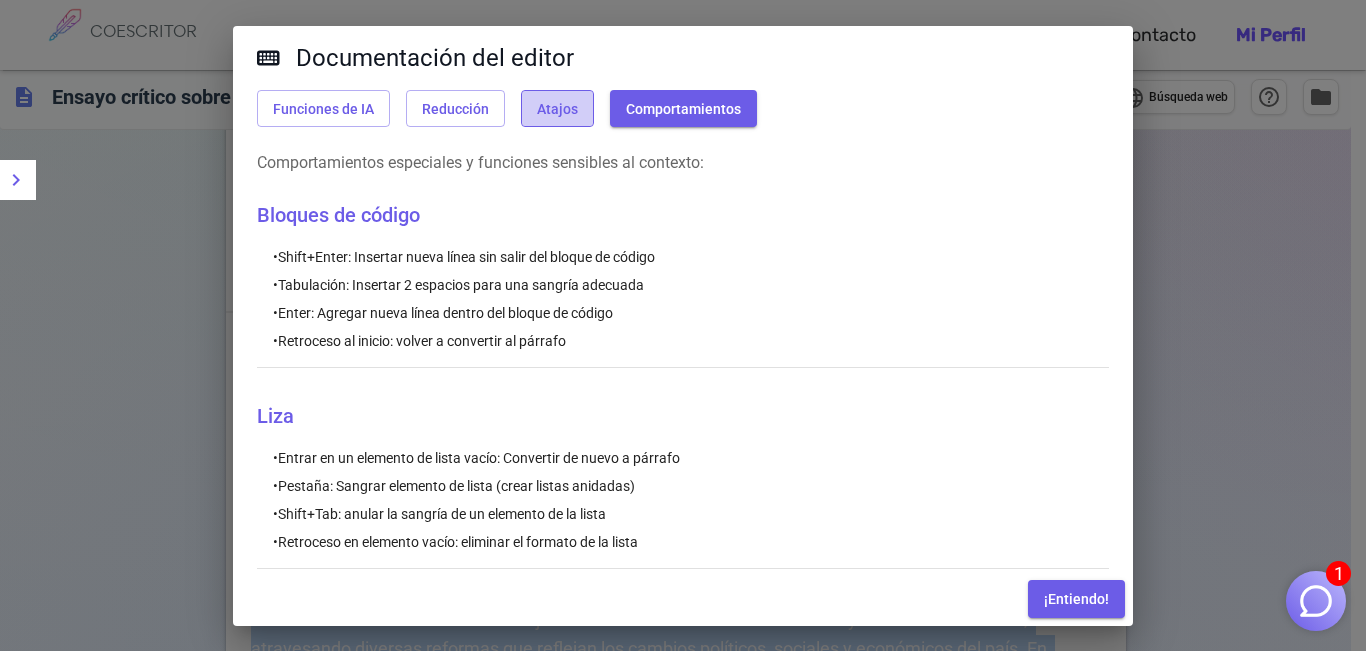 click on "Atajos" at bounding box center (557, 109) 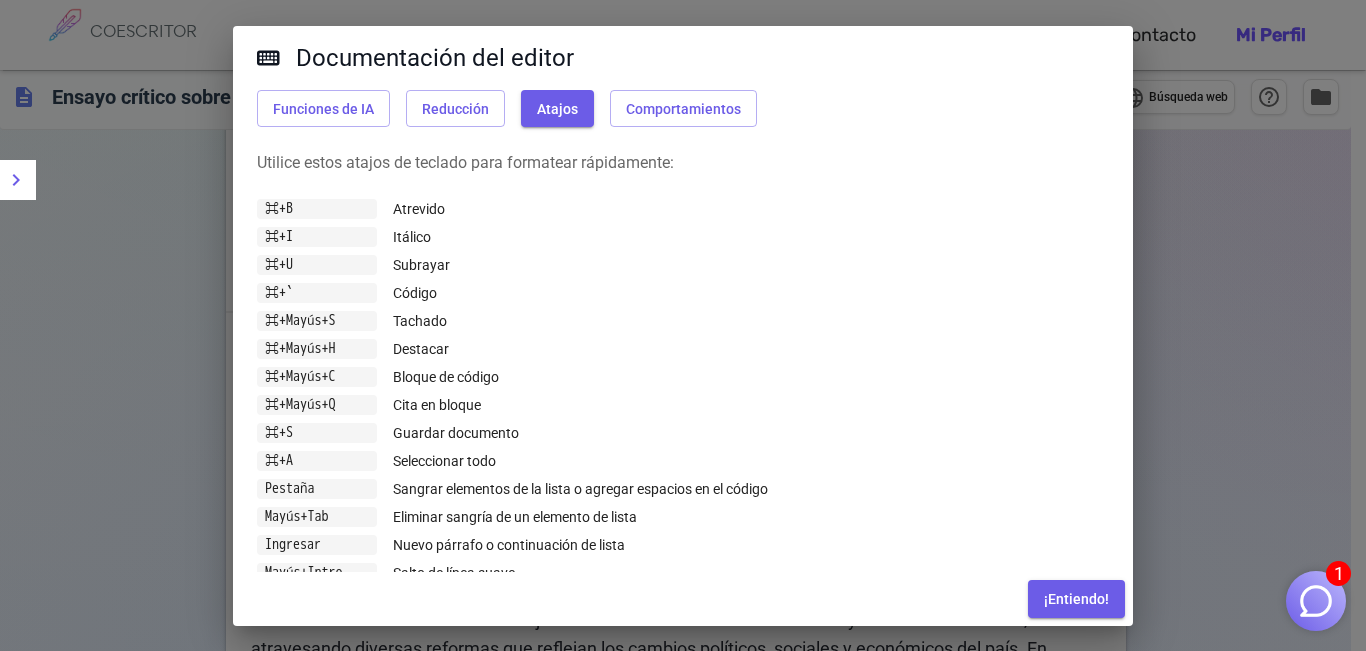 click on "⌘+B" at bounding box center (279, 208) 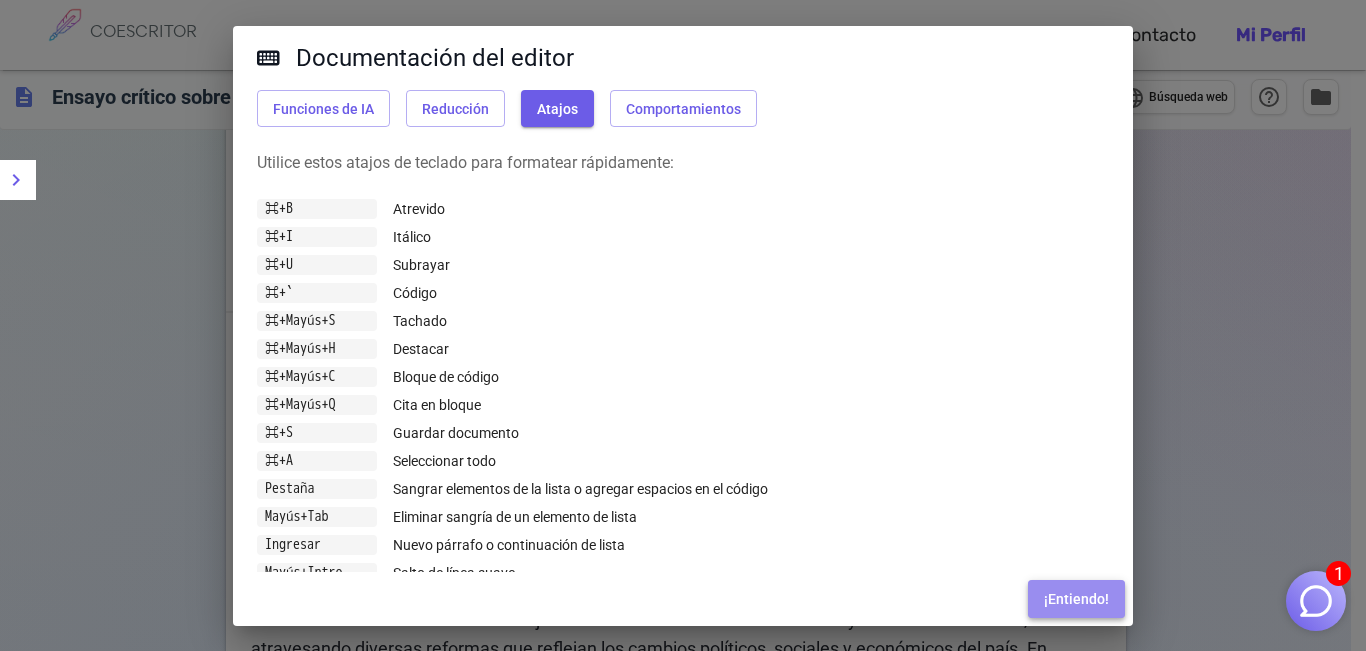 click on "¡Entiendo!" at bounding box center [1076, 599] 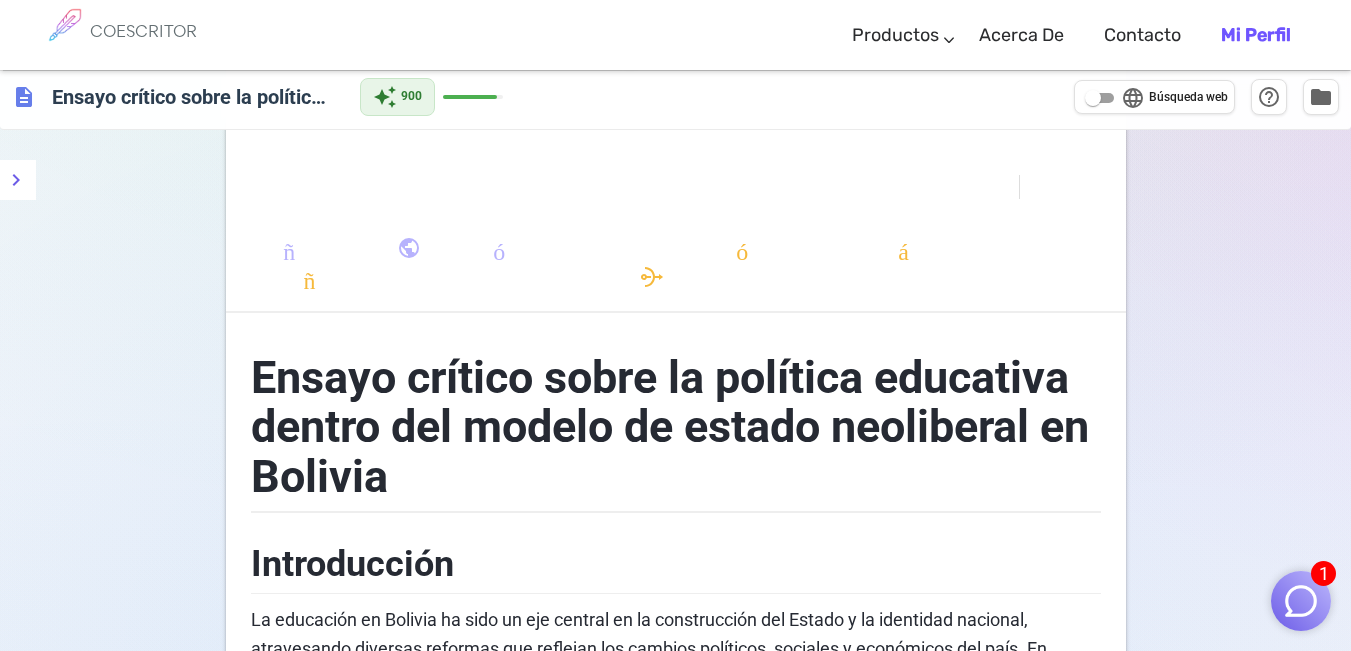 click on "Ensayo crítico sobre la política educativa dentro del modelo de estado neoliberal en Bolivia" at bounding box center [675, 427] 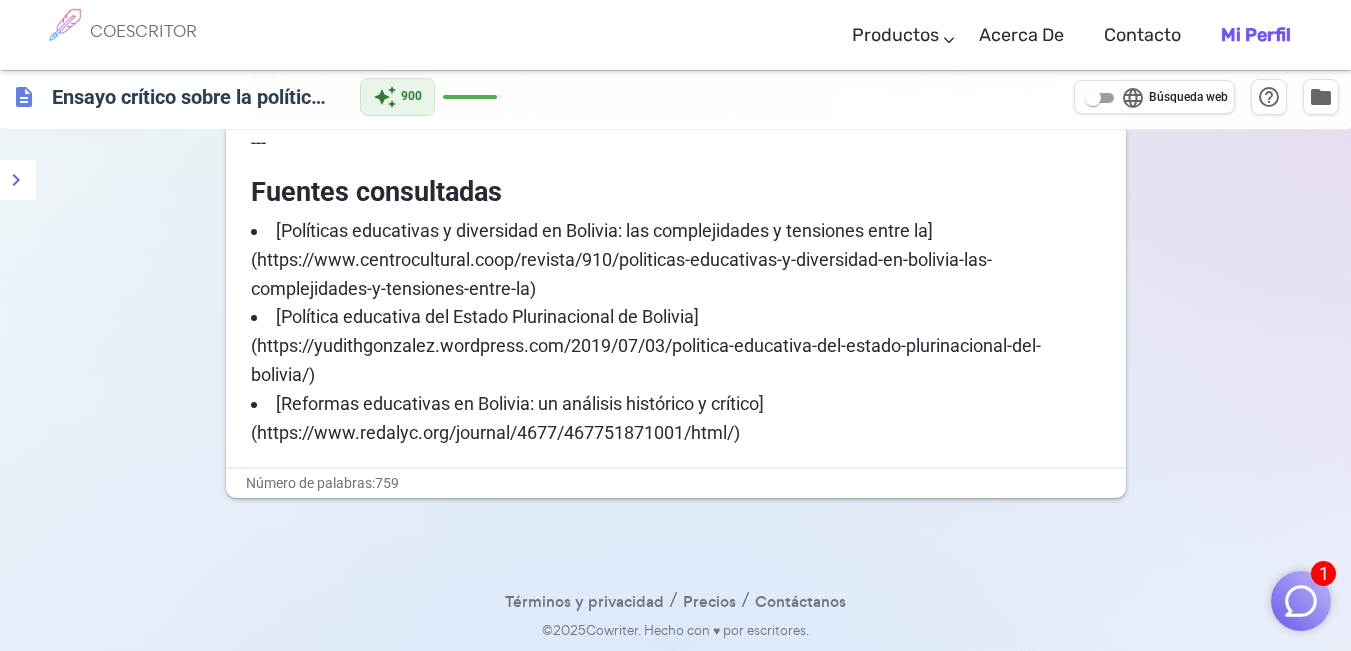 scroll, scrollTop: 2584, scrollLeft: 0, axis: vertical 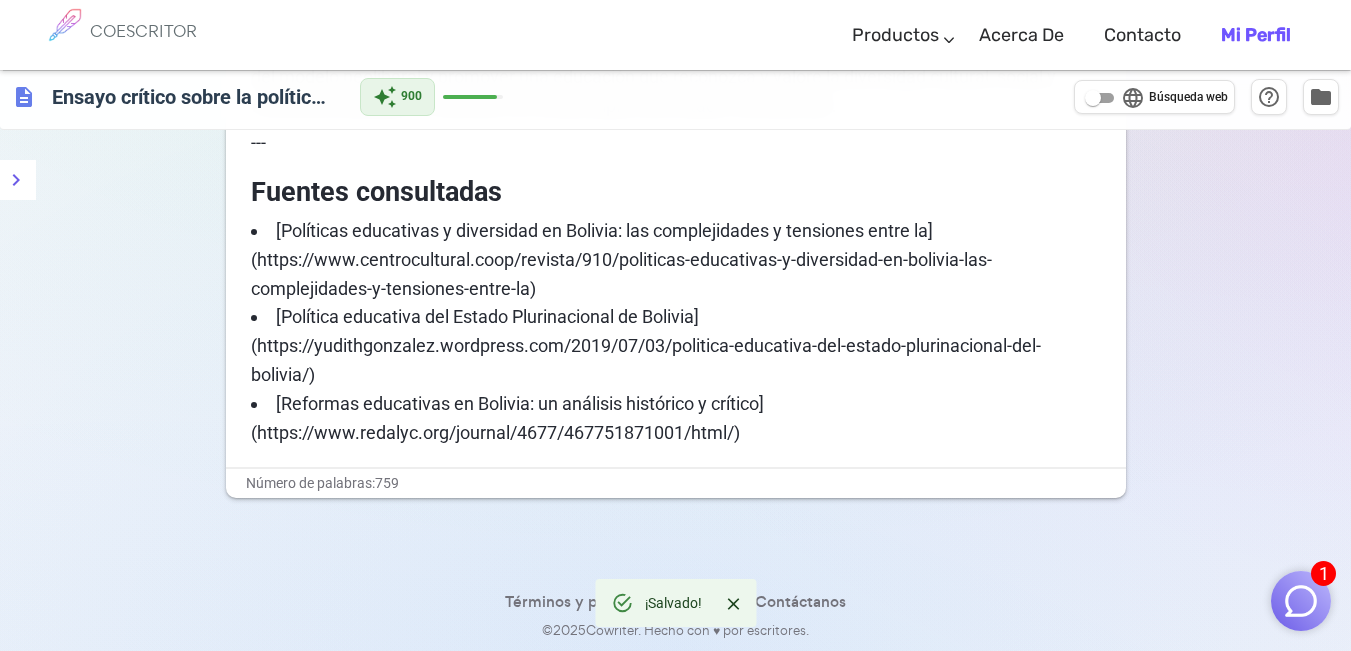 click on "[Reformas educativas en Bolivia: un análisis histórico y crítico](https://www.redalyc.org/journal/4677/467751871001/html/)" at bounding box center [507, 418] 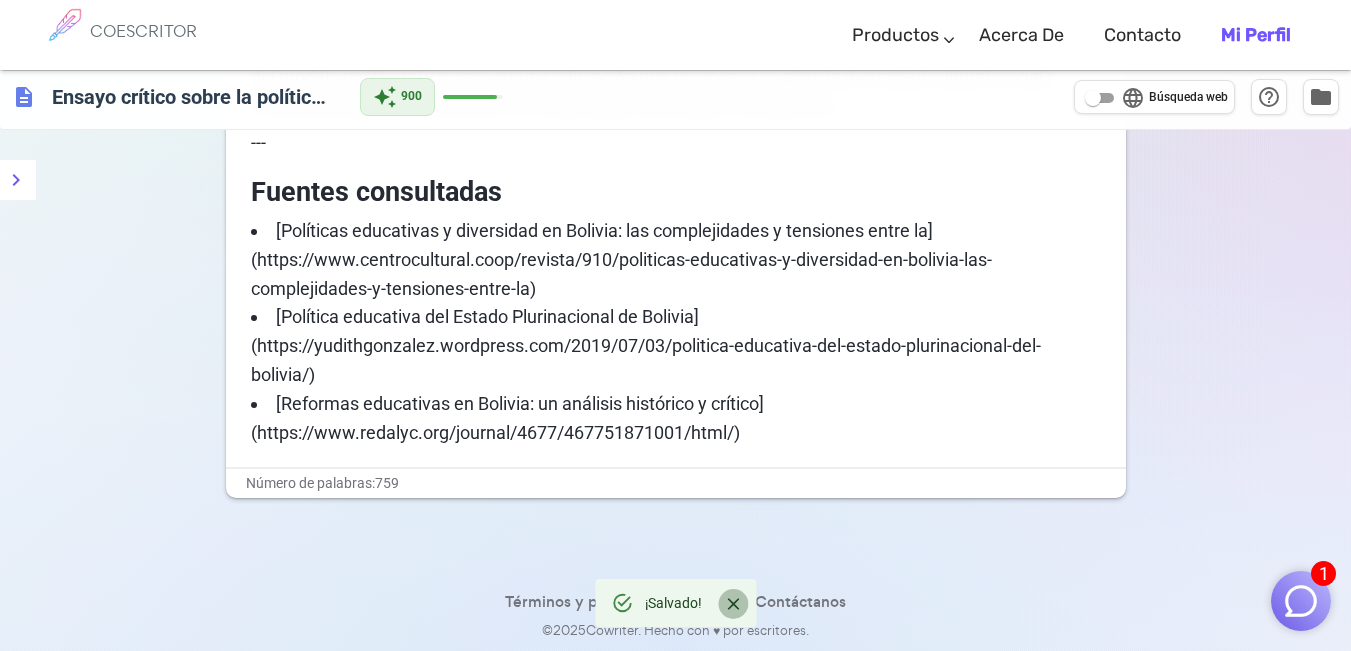 click 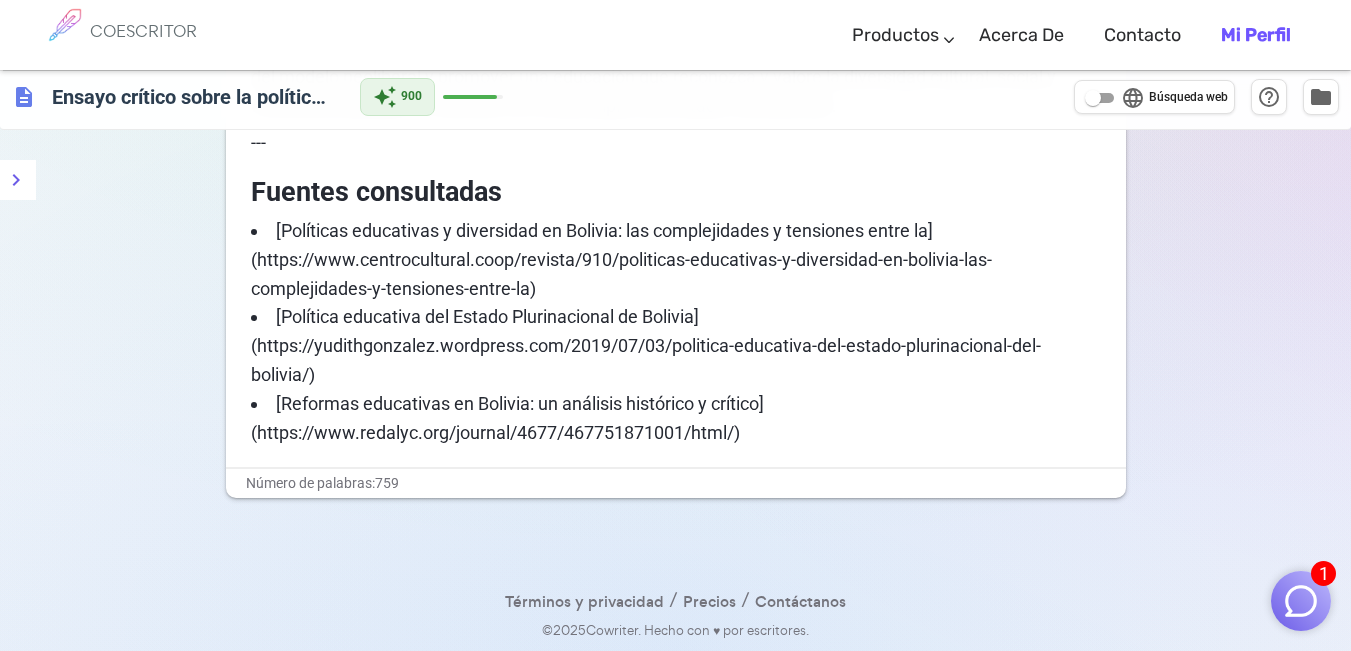 click on "[Reformas educativas en Bolivia: un análisis histórico y crítico](https://www.redalyc.org/journal/4677/467751871001/html/)" at bounding box center [507, 418] 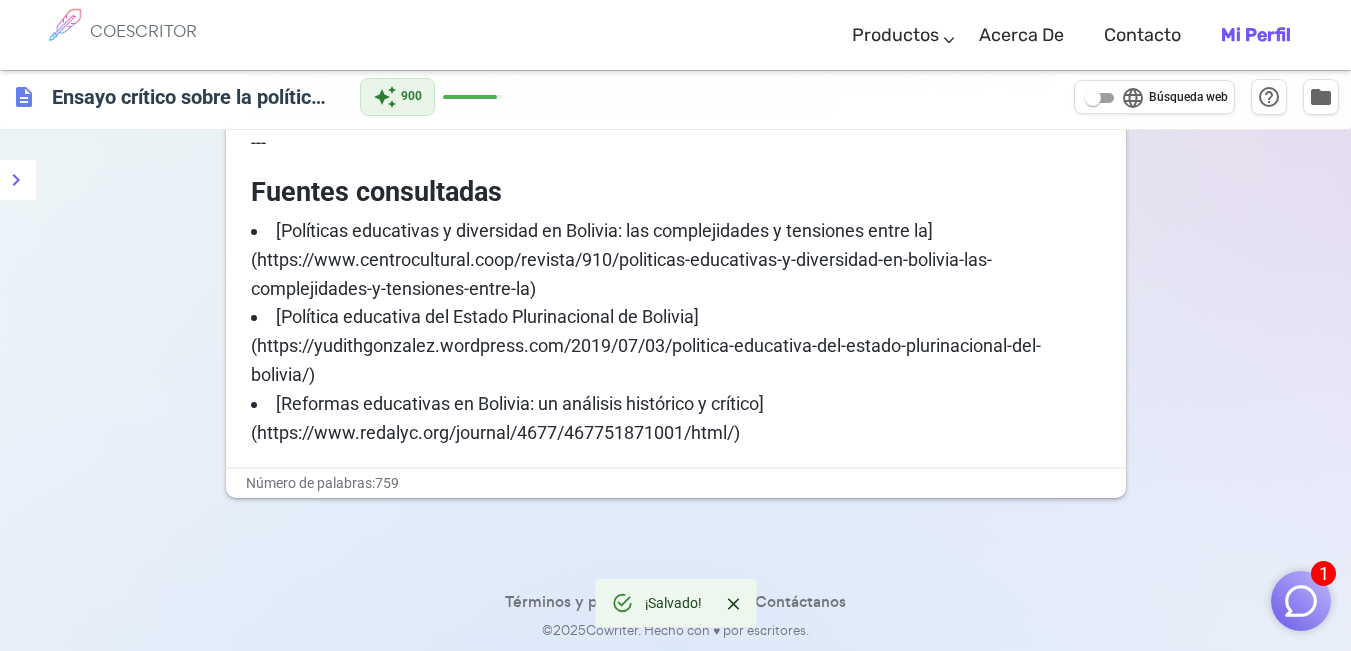 click on "¡Salvado!" at bounding box center (673, 603) 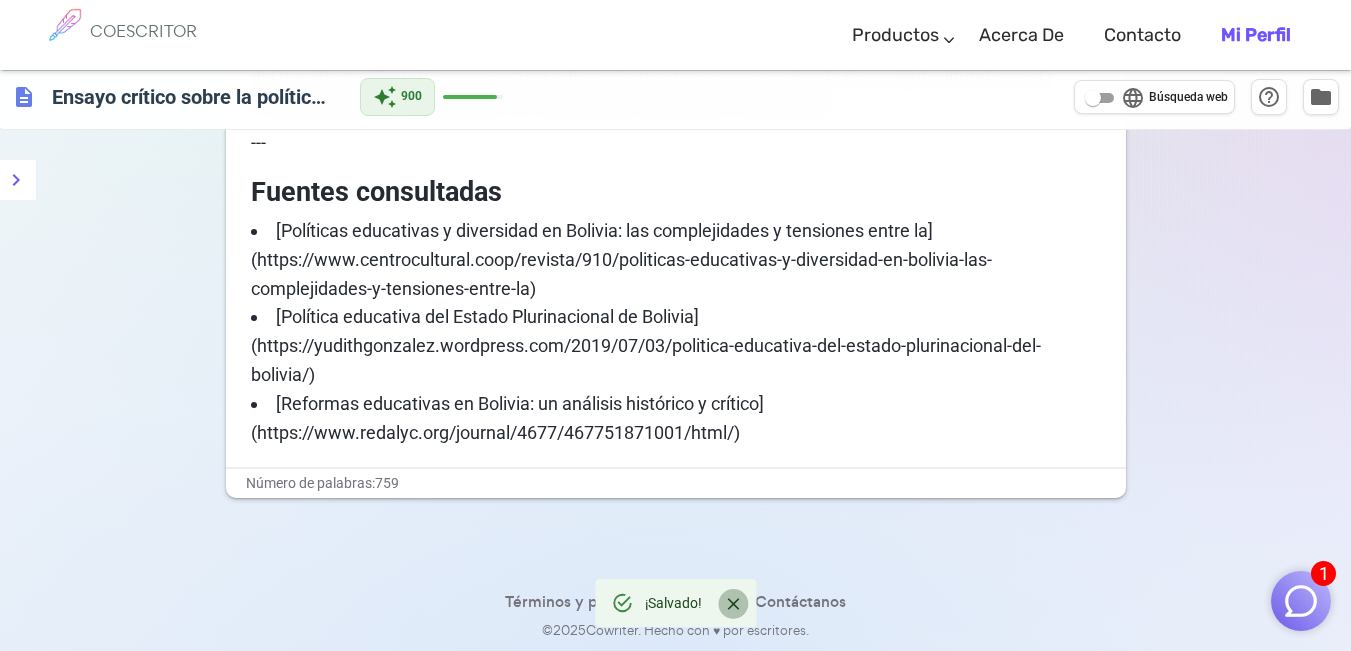 click 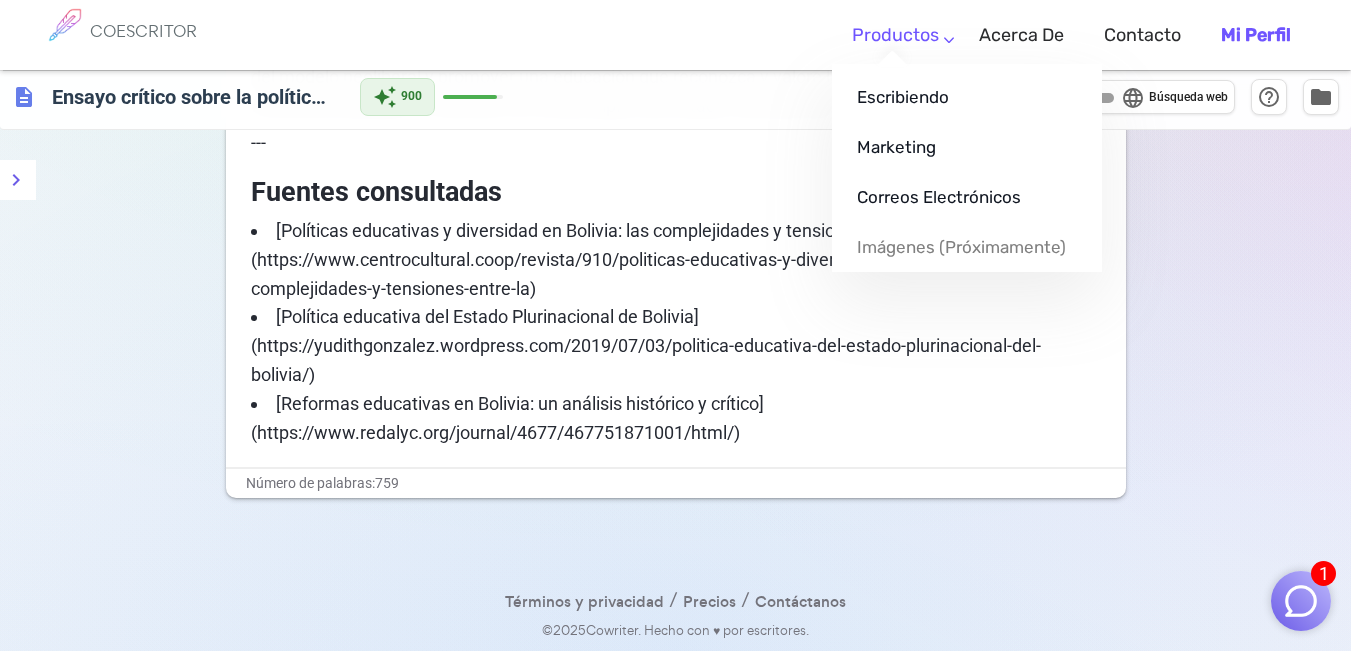 click on "Productos" at bounding box center (895, 35) 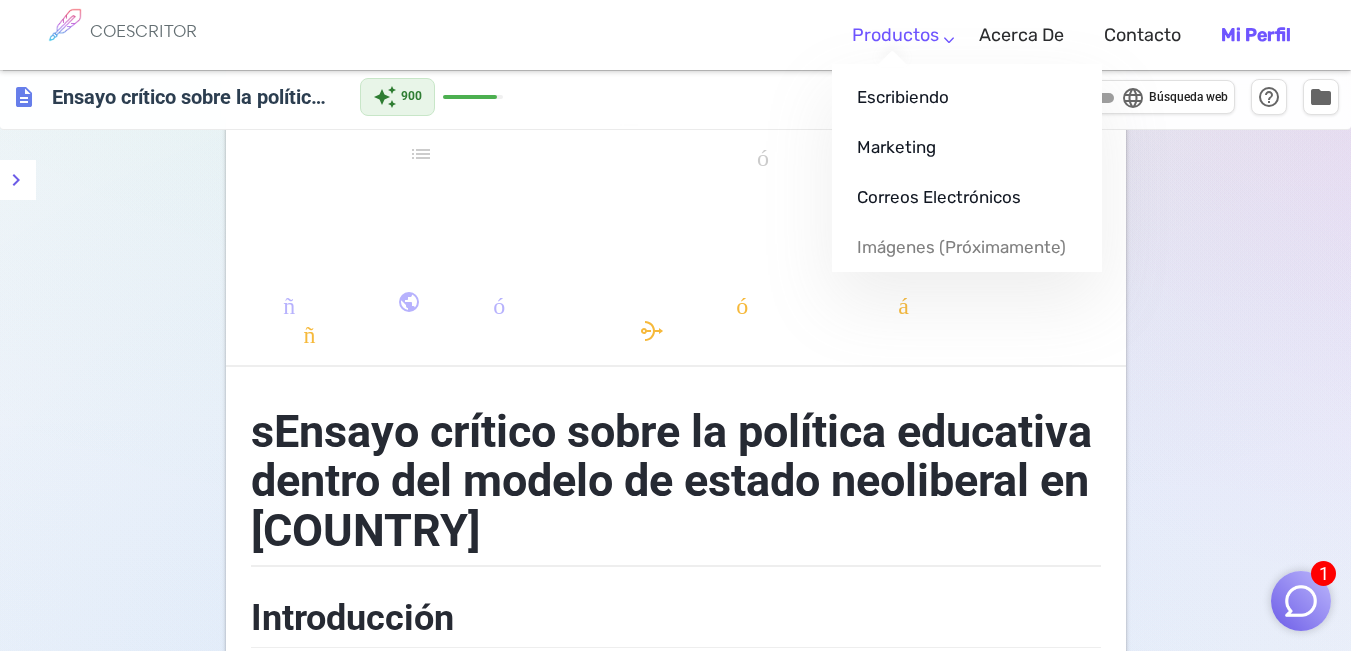scroll, scrollTop: 0, scrollLeft: 0, axis: both 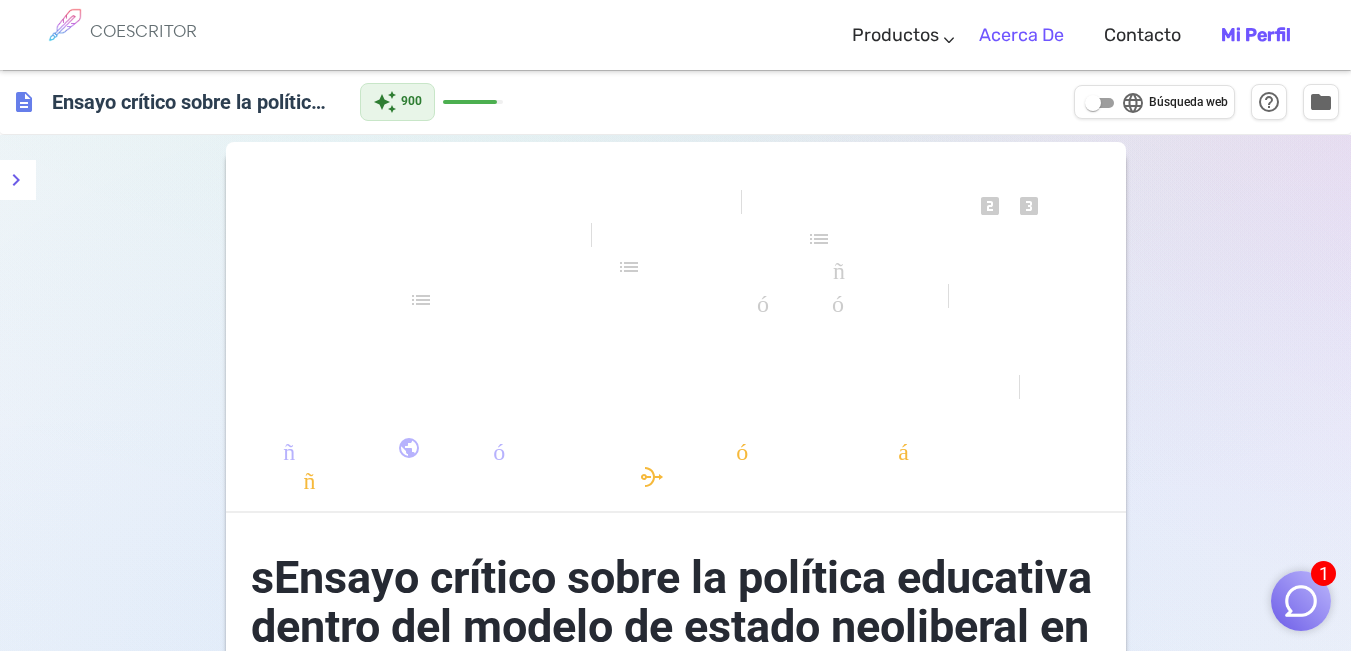 click on "Acerca de" at bounding box center (1021, 35) 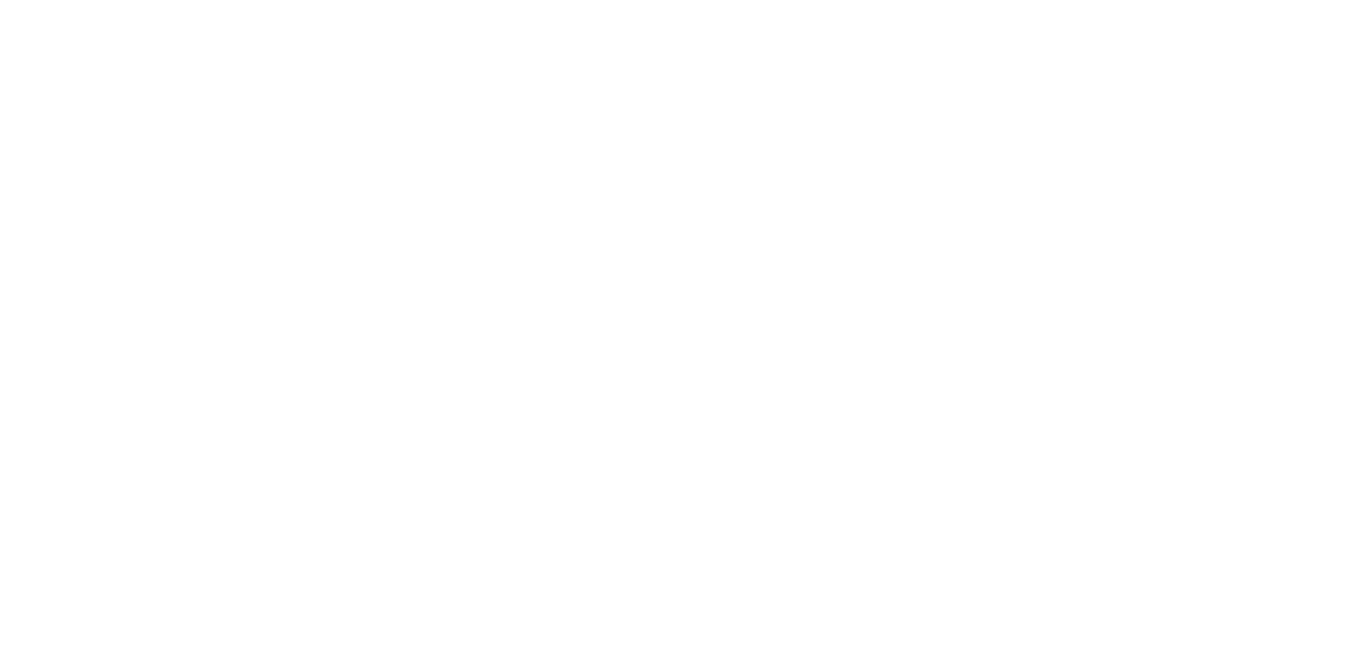 scroll, scrollTop: 0, scrollLeft: 0, axis: both 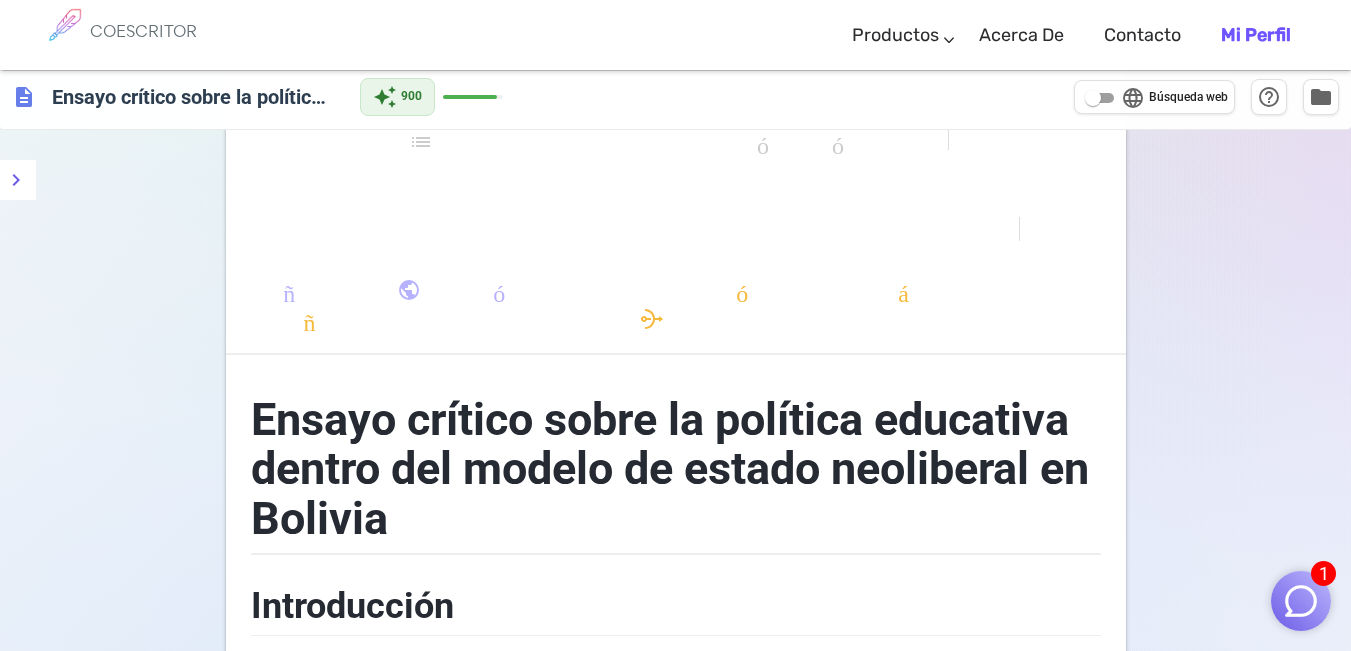 click on "sEnsayo crítico sobre la política educativa dentro del modelo de estado neoliberal en Boliva" at bounding box center (675, 469) 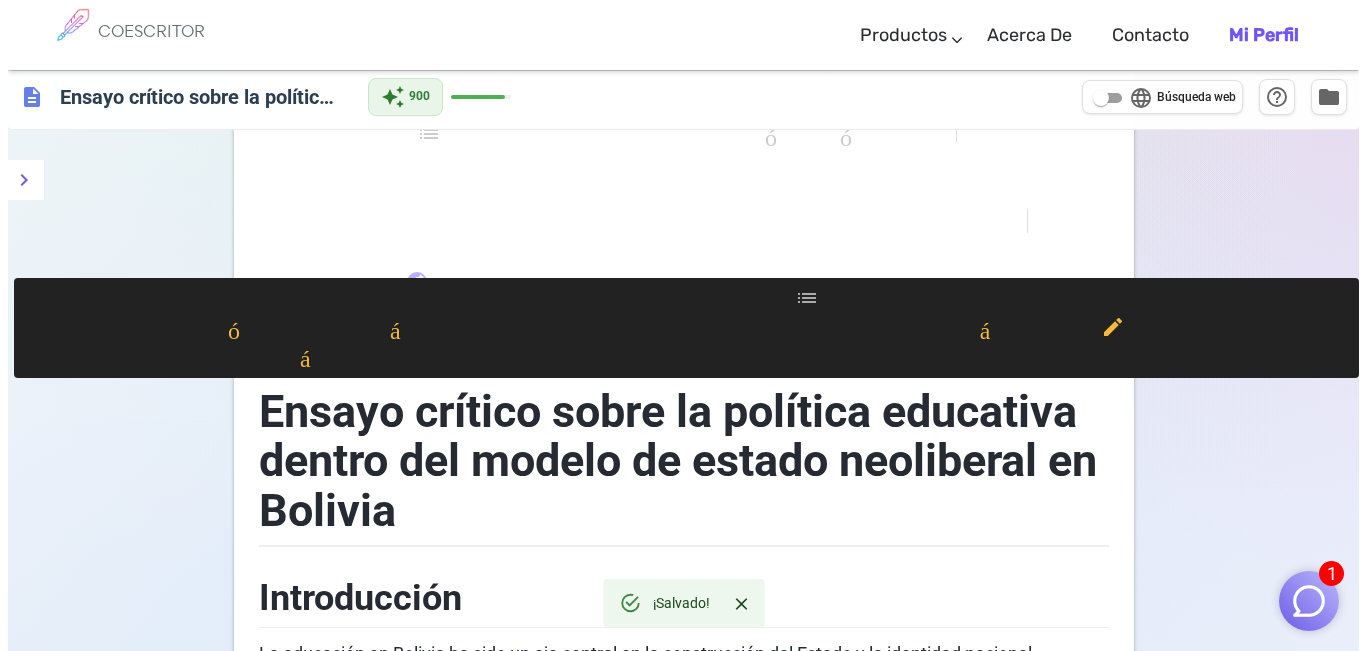 scroll, scrollTop: 0, scrollLeft: 0, axis: both 